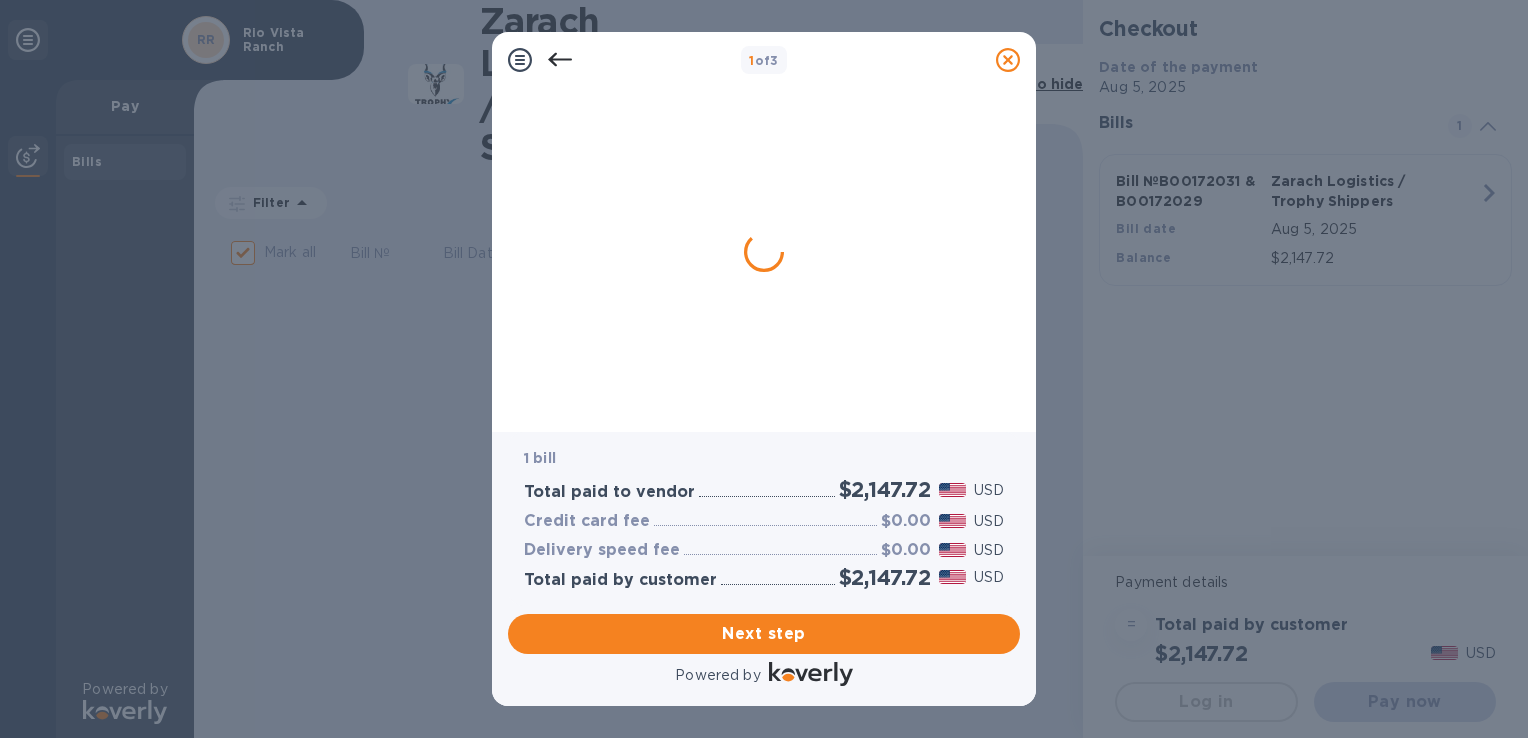 scroll, scrollTop: 0, scrollLeft: 0, axis: both 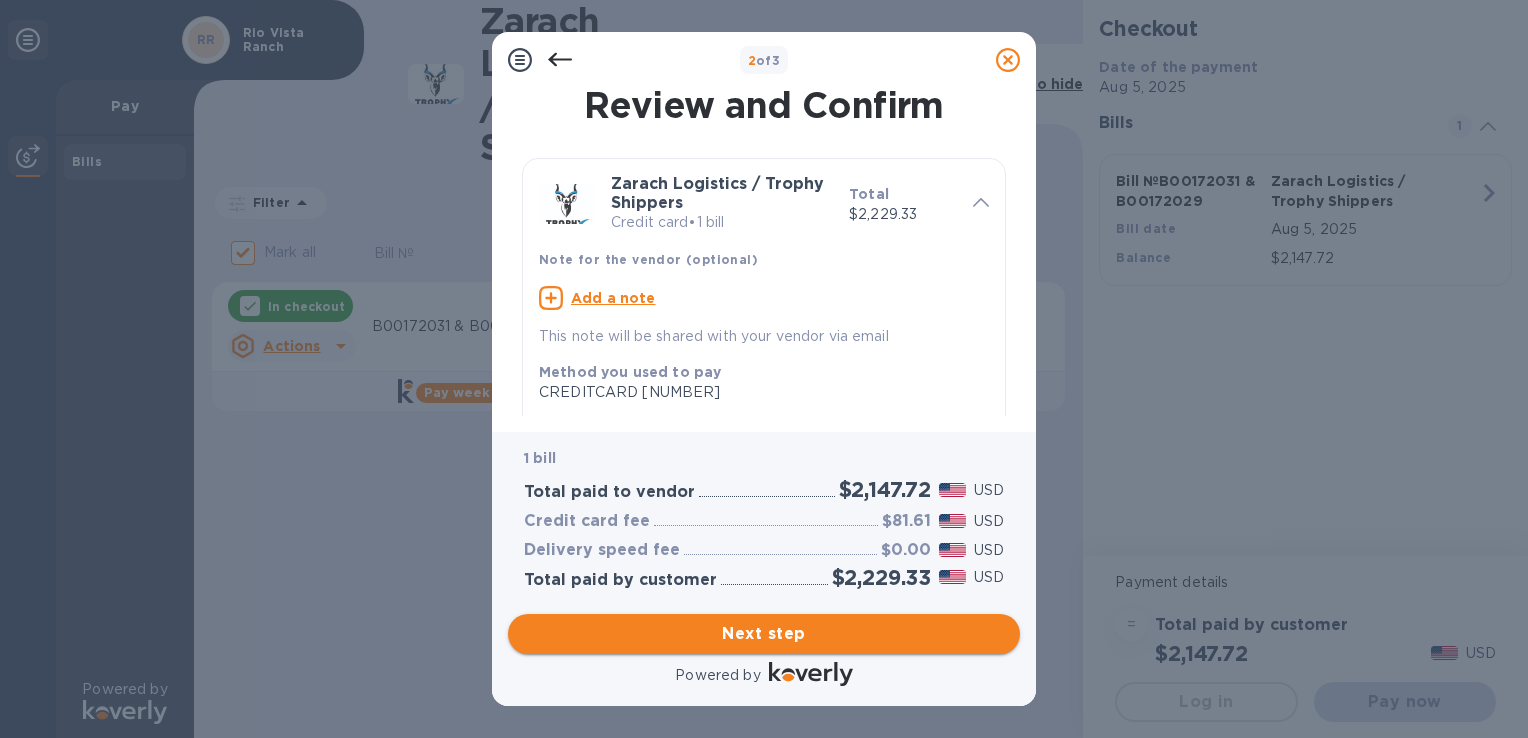 click on "Next step" at bounding box center [764, 634] 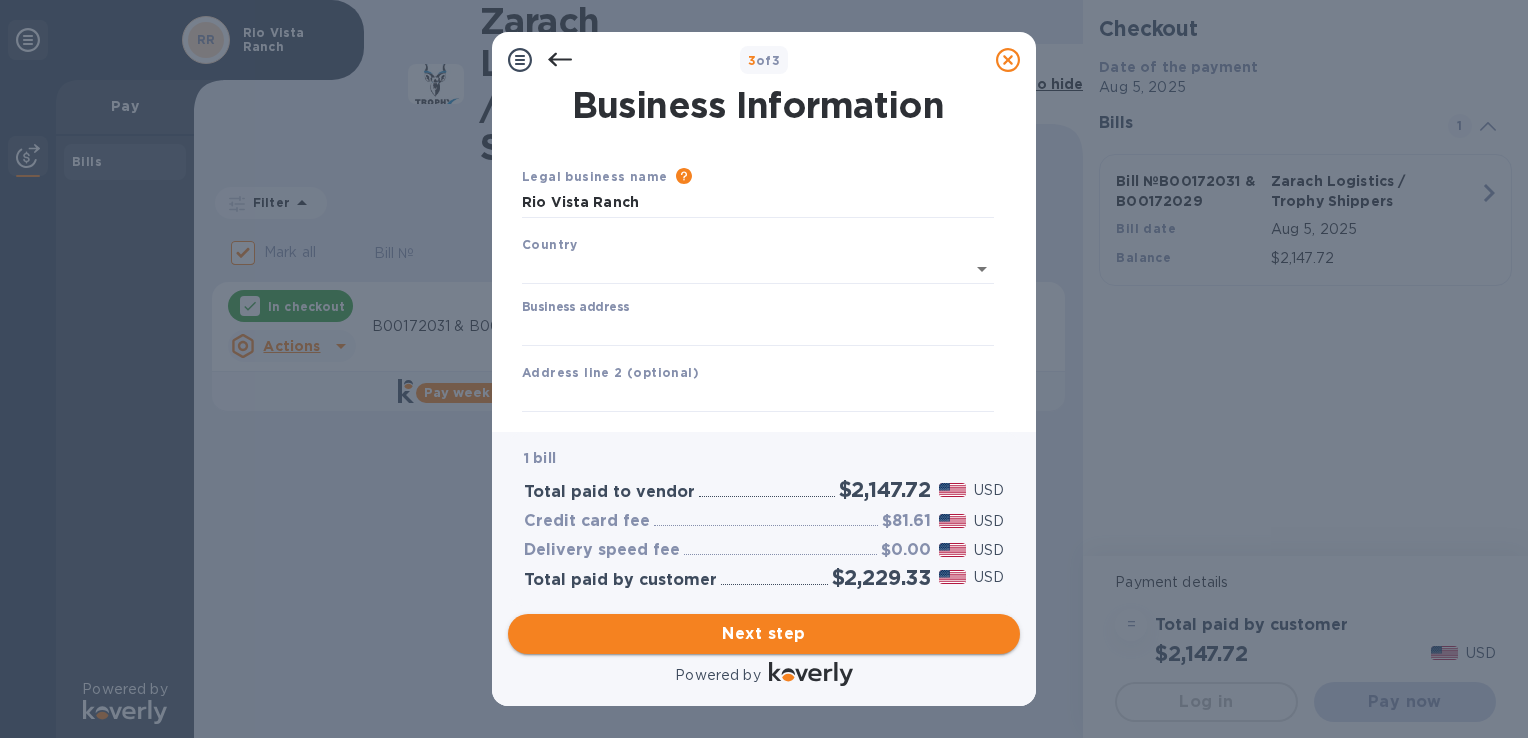 type on "United States" 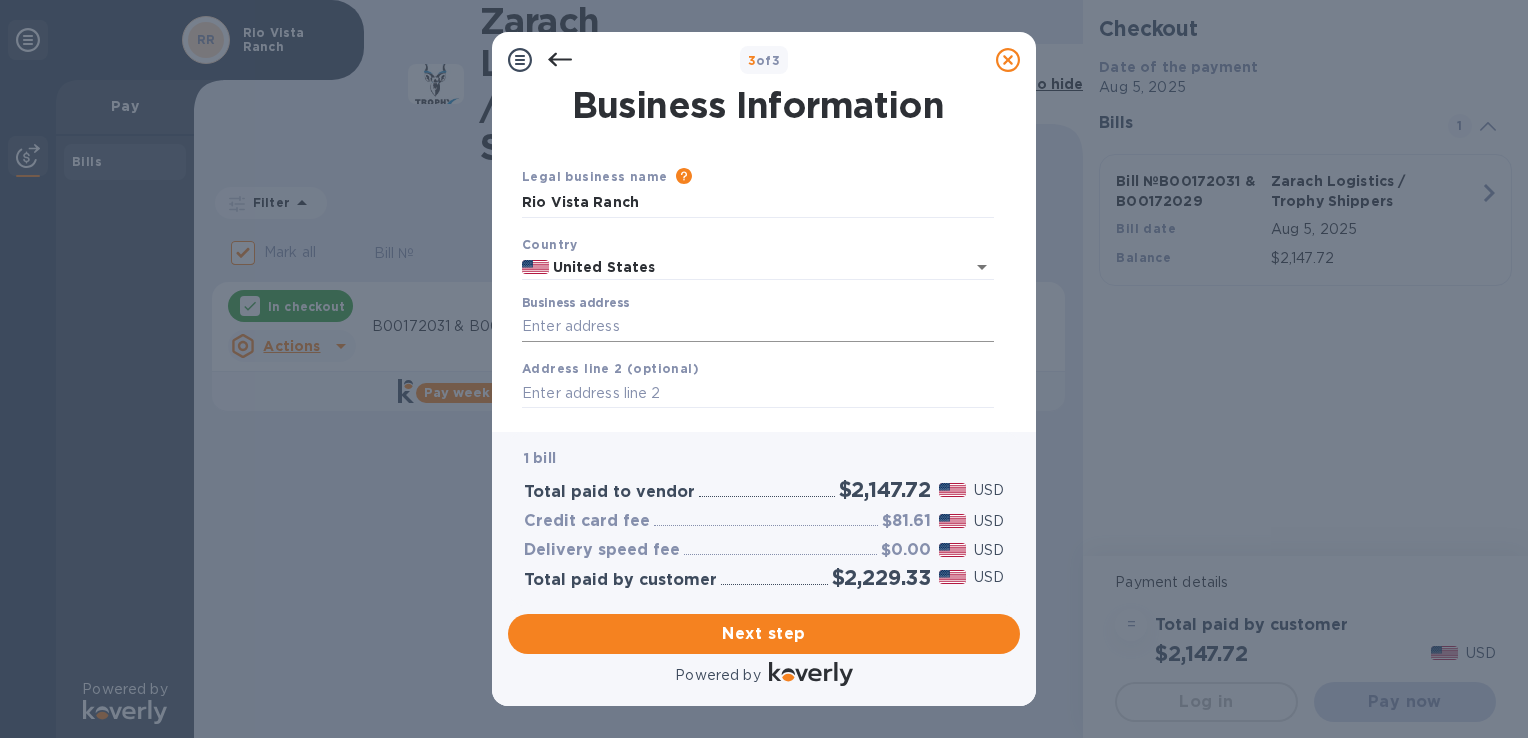 click on "Business address" at bounding box center [758, 327] 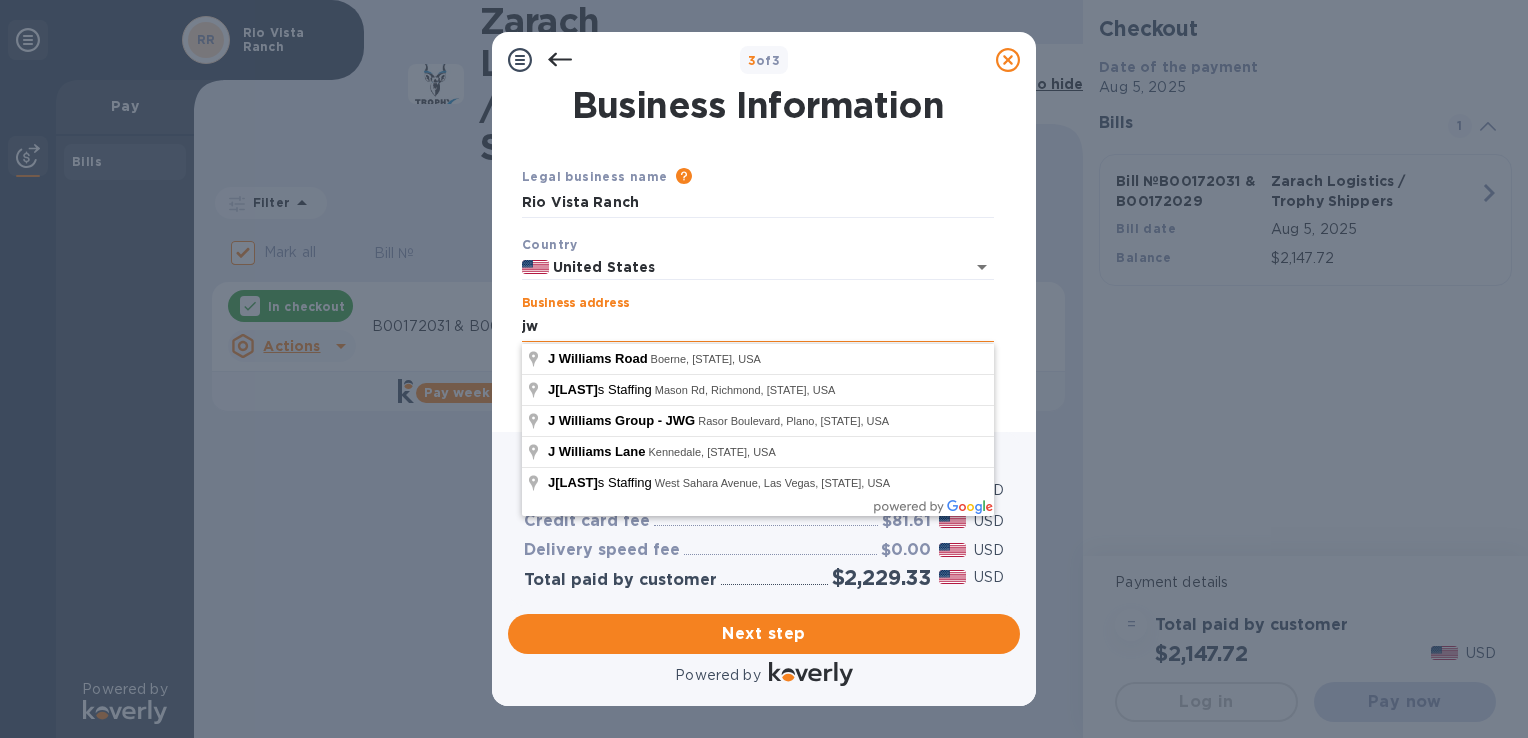 type on "j" 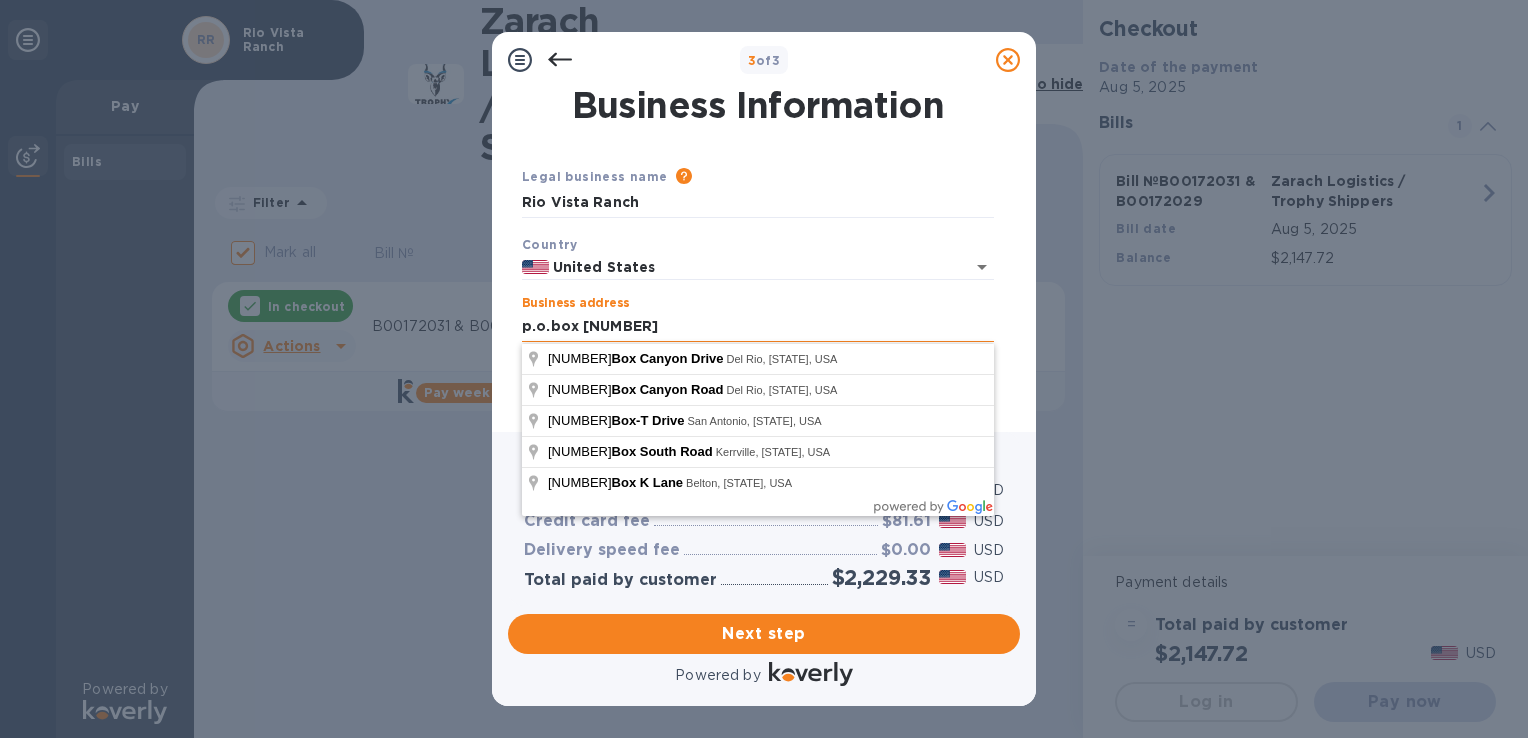 type on "p.o.box [NUMBER]" 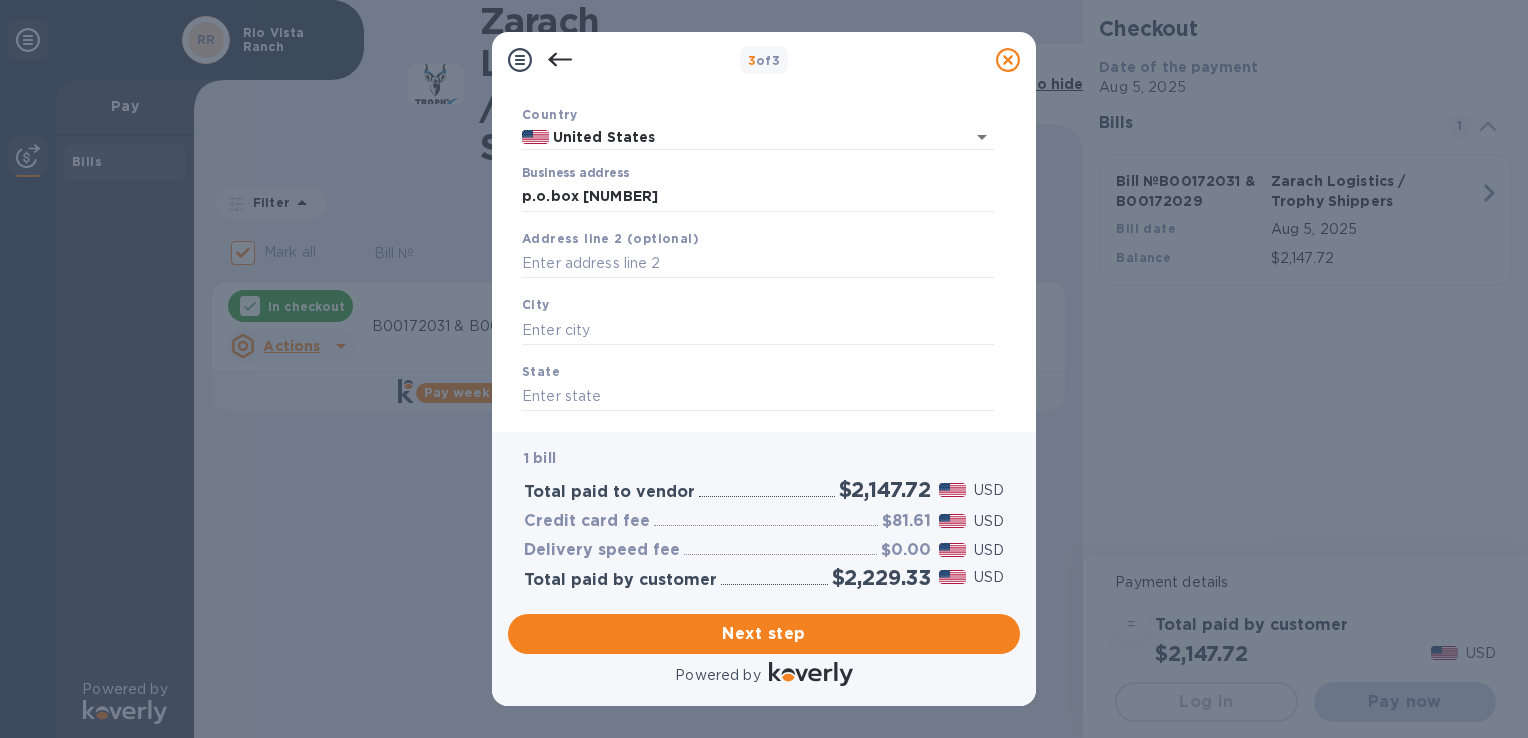 scroll, scrollTop: 148, scrollLeft: 0, axis: vertical 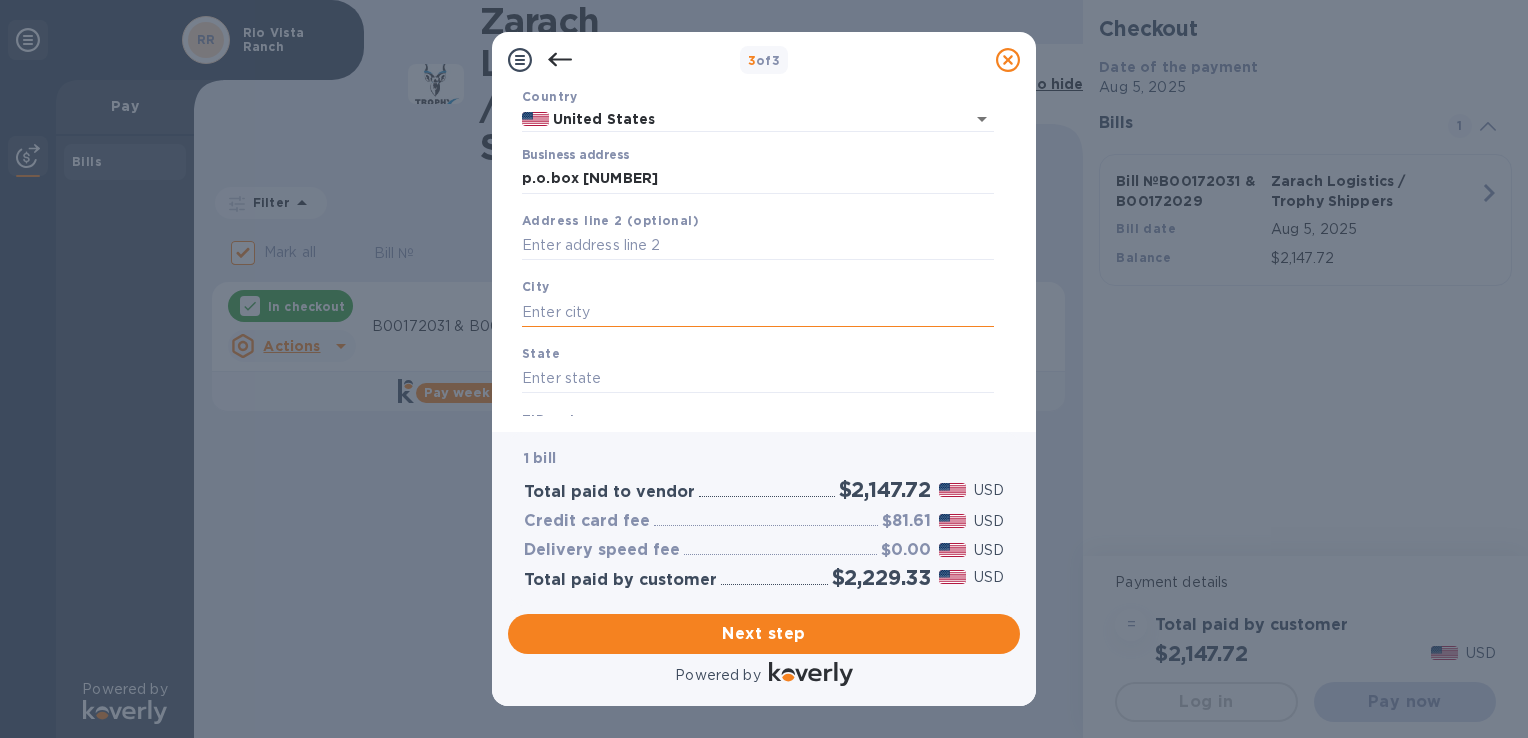 click at bounding box center (758, 312) 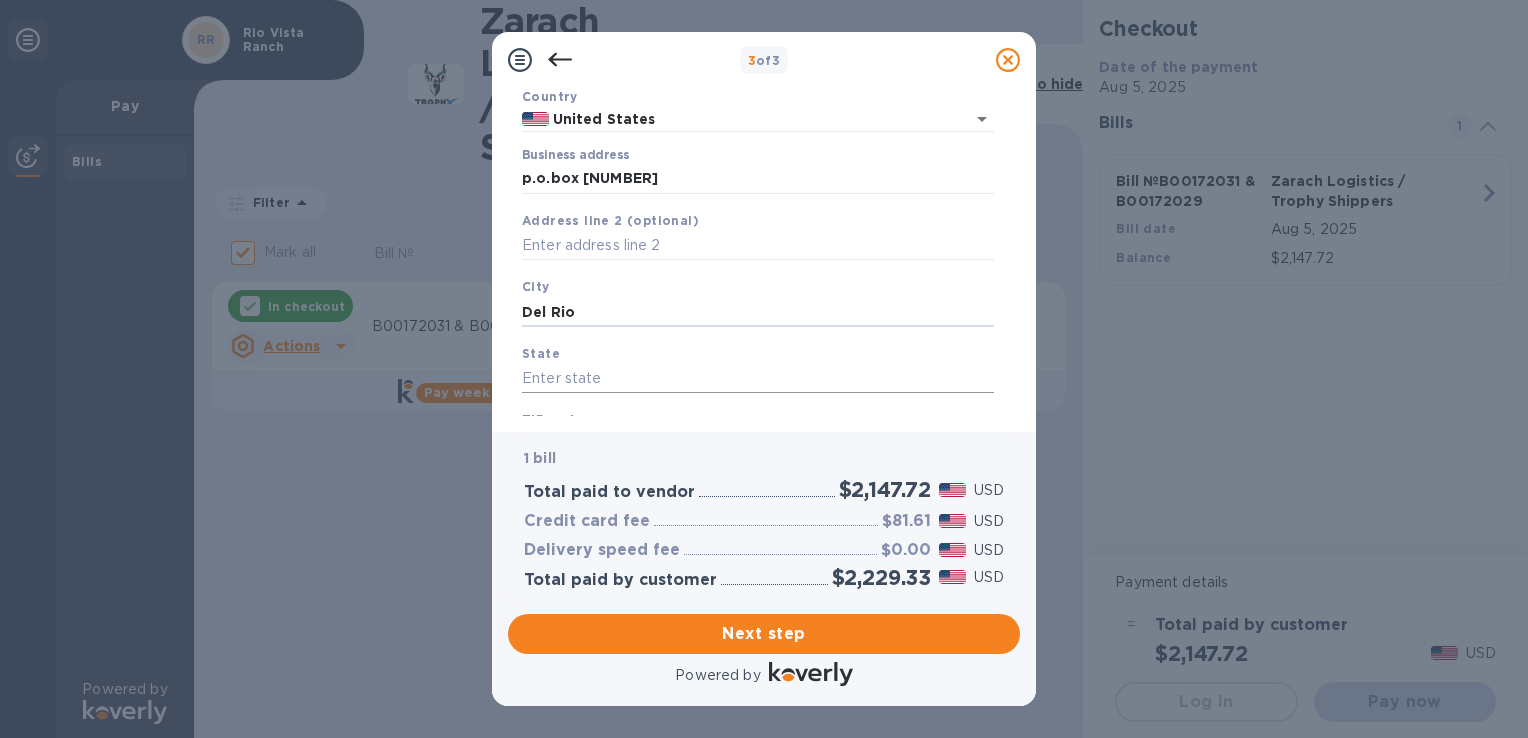 type on "Del Rio" 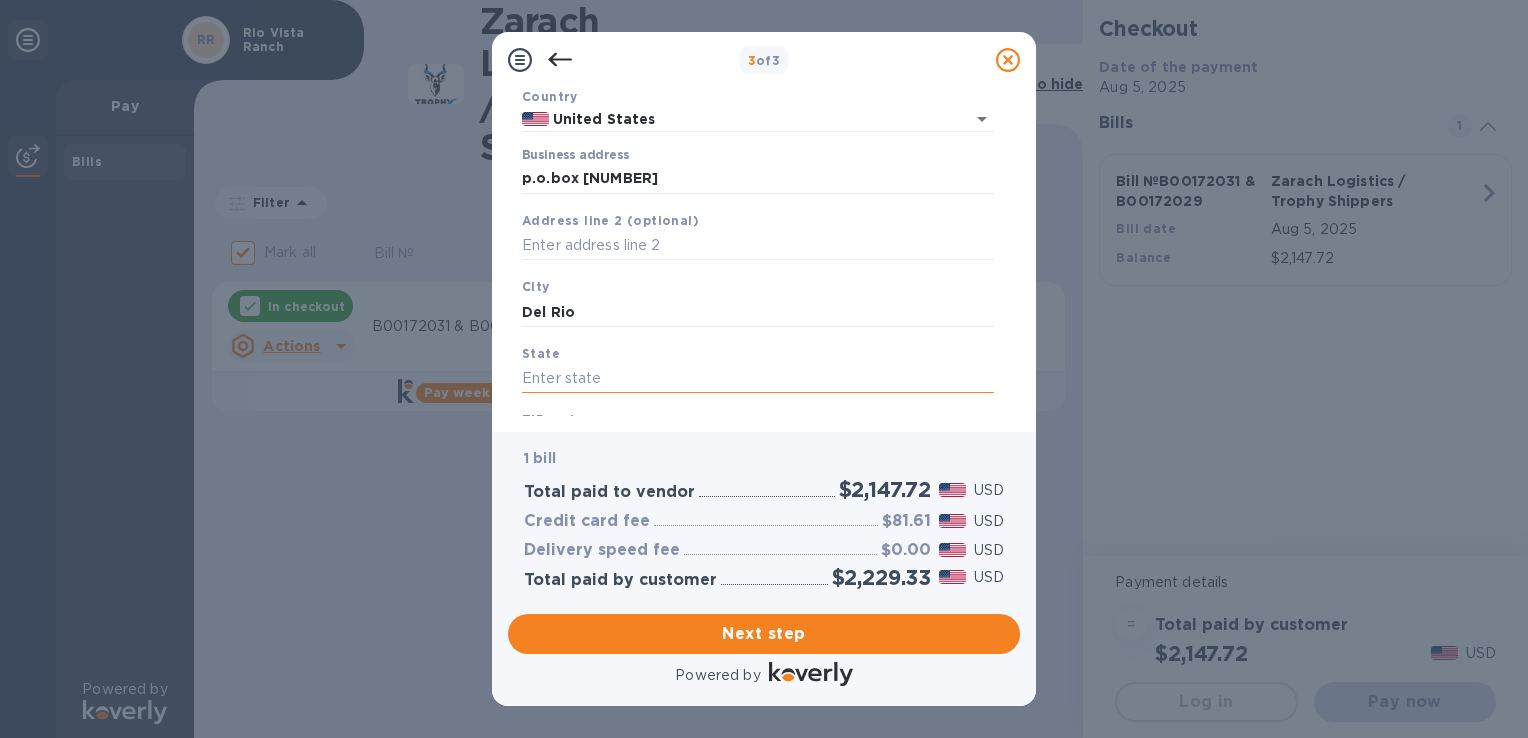 click at bounding box center [758, 379] 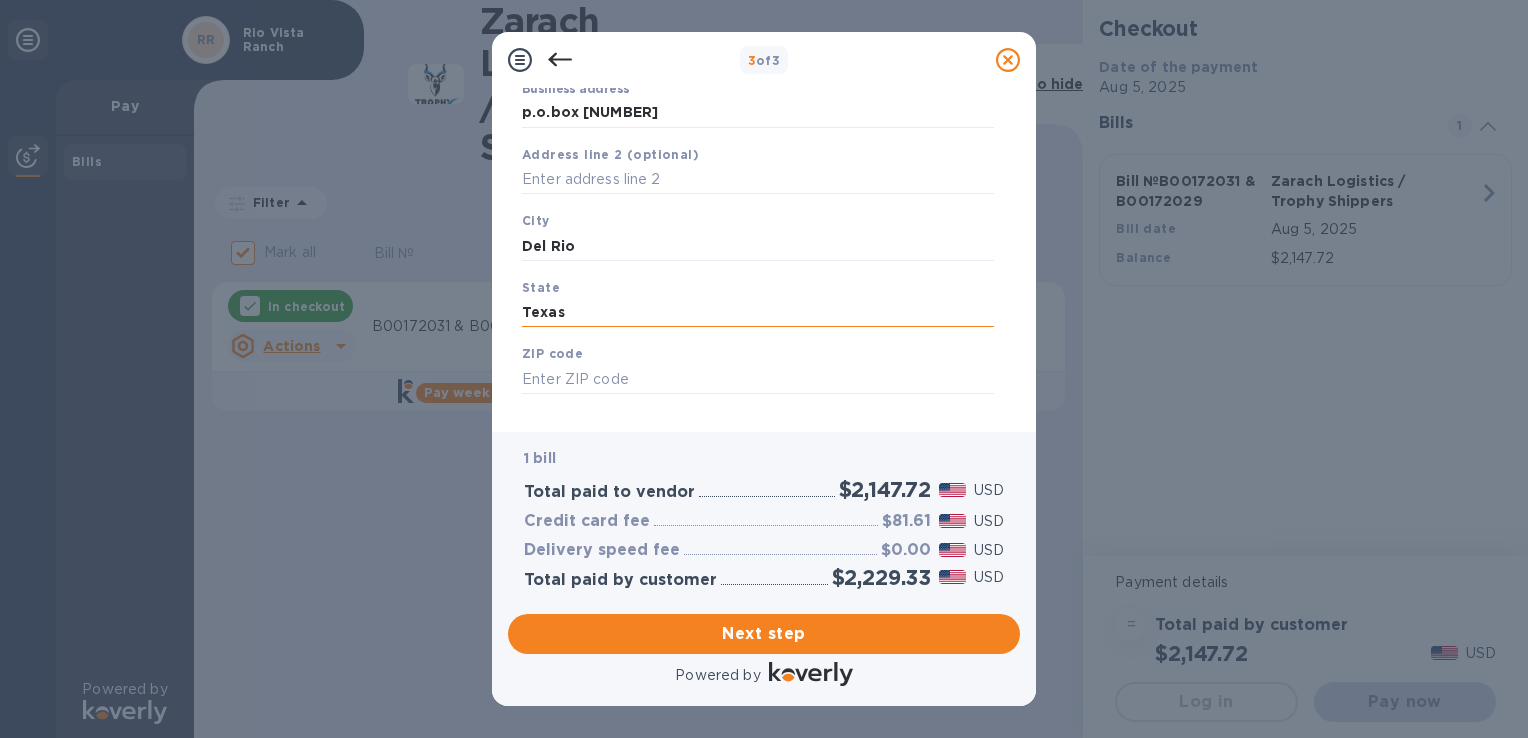 scroll, scrollTop: 242, scrollLeft: 0, axis: vertical 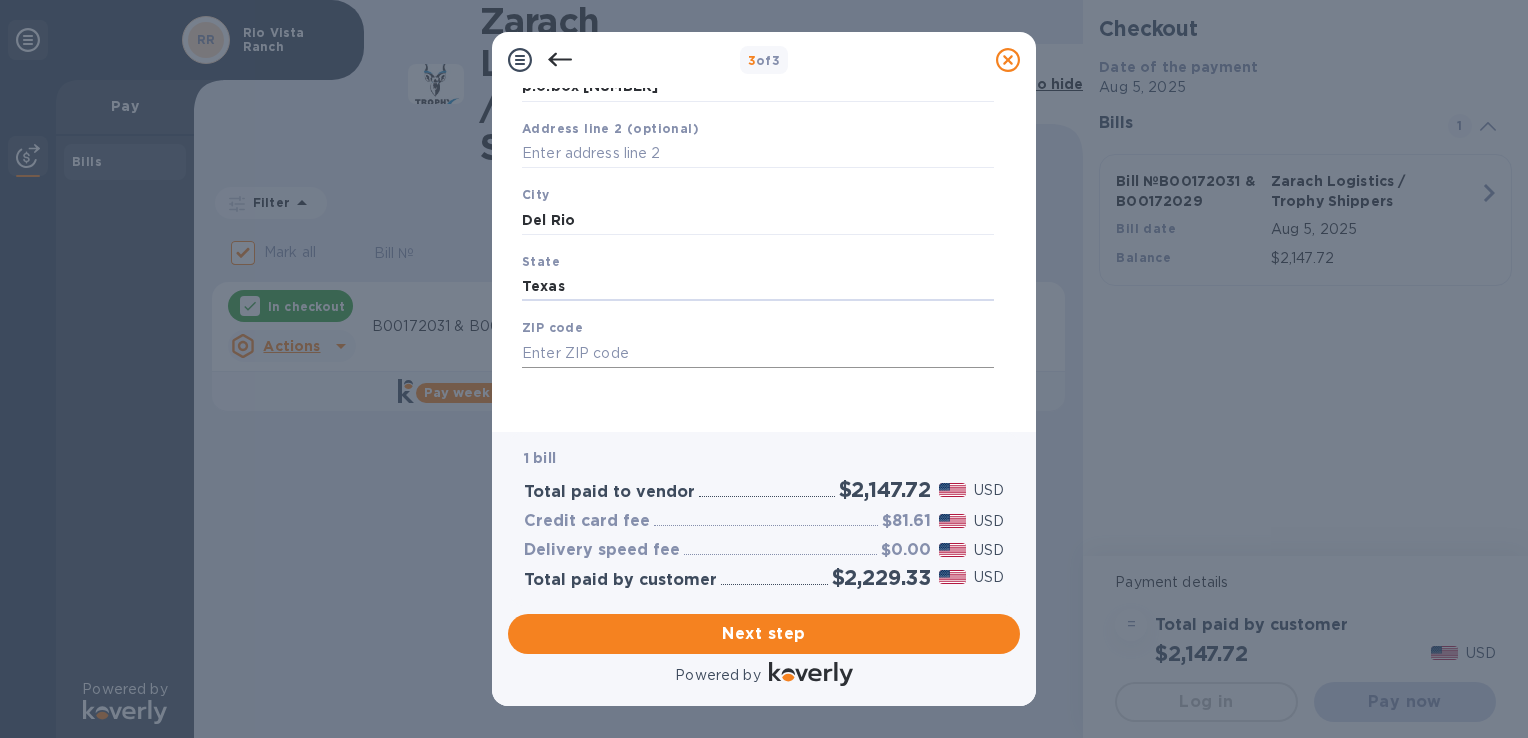 type on "Texas" 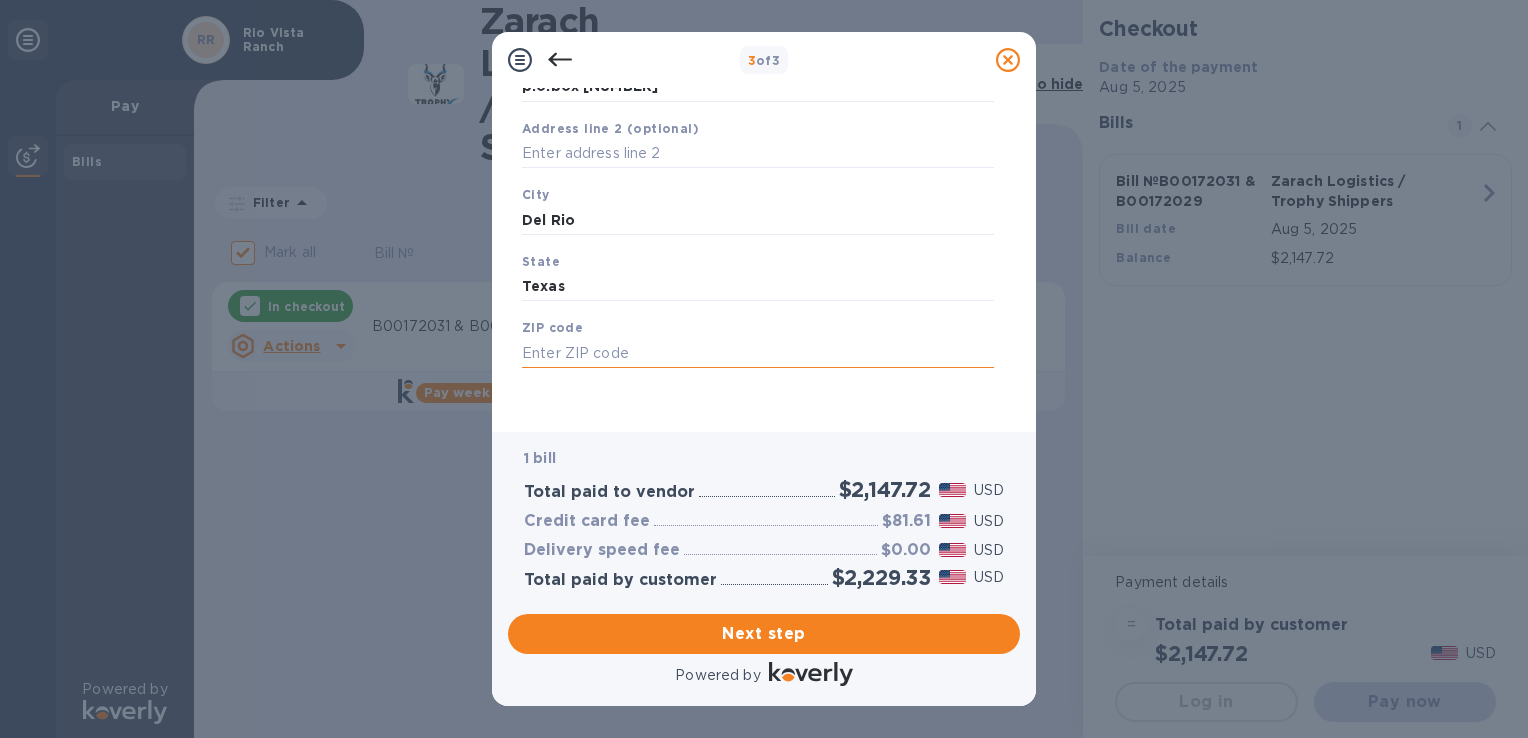 click at bounding box center [758, 353] 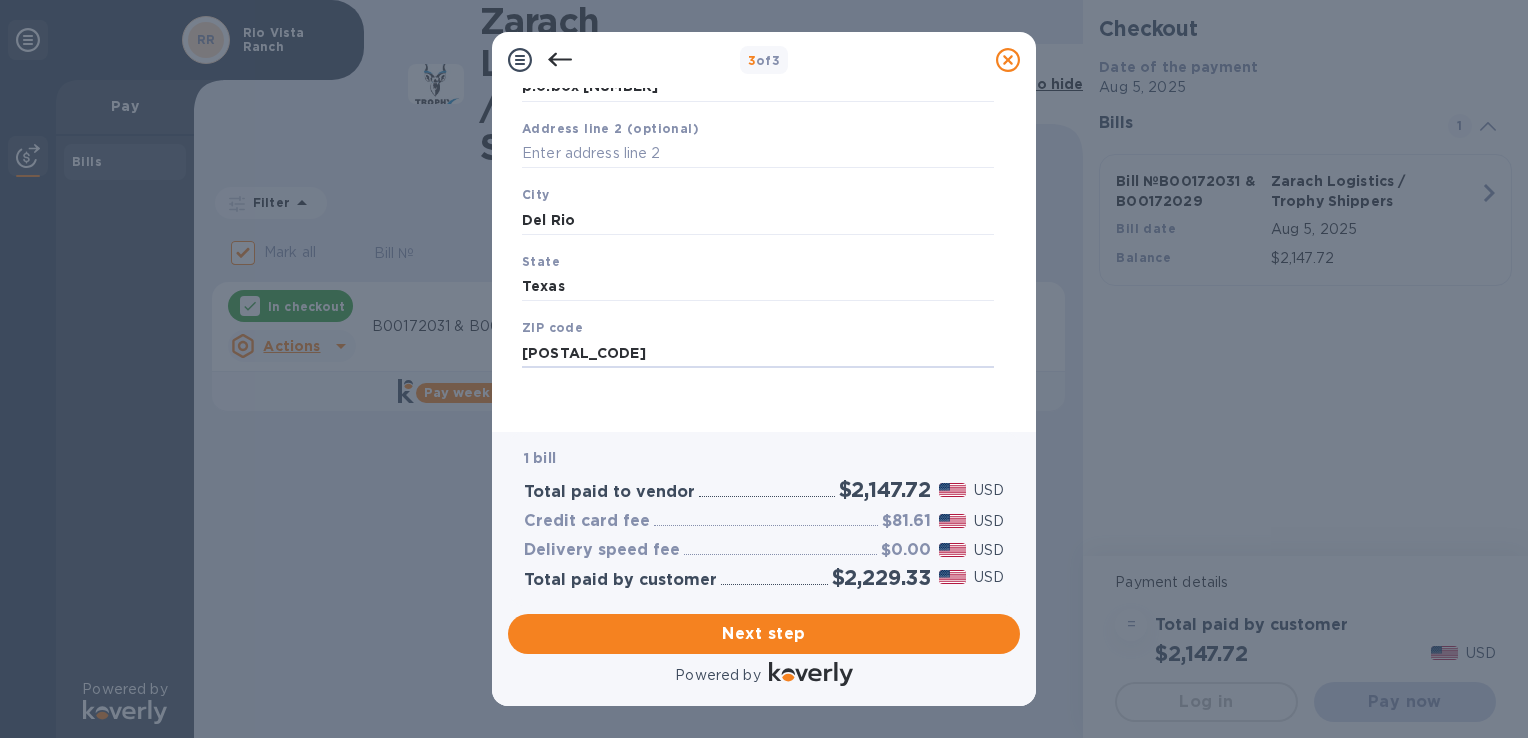 type on "[POSTAL_CODE]" 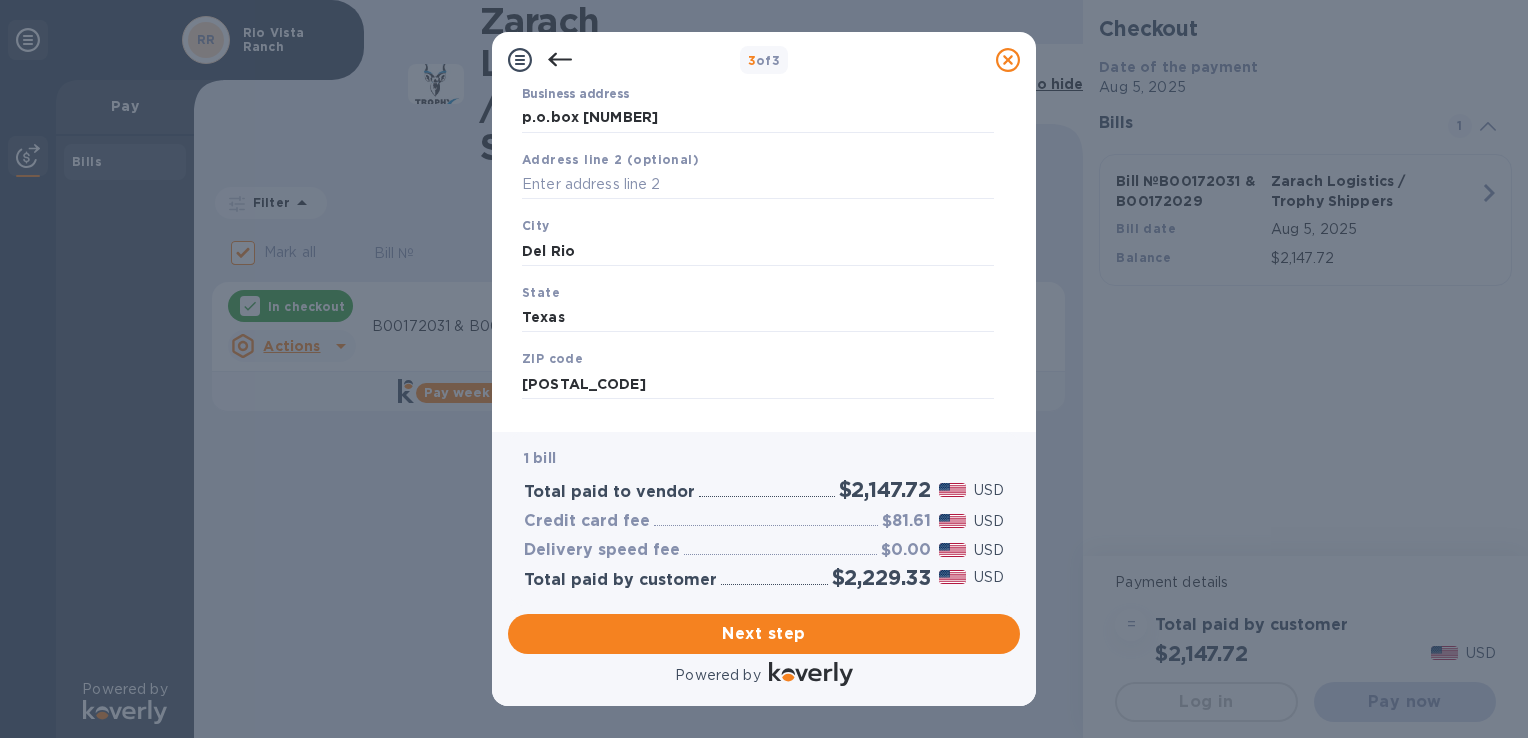 scroll, scrollTop: 242, scrollLeft: 0, axis: vertical 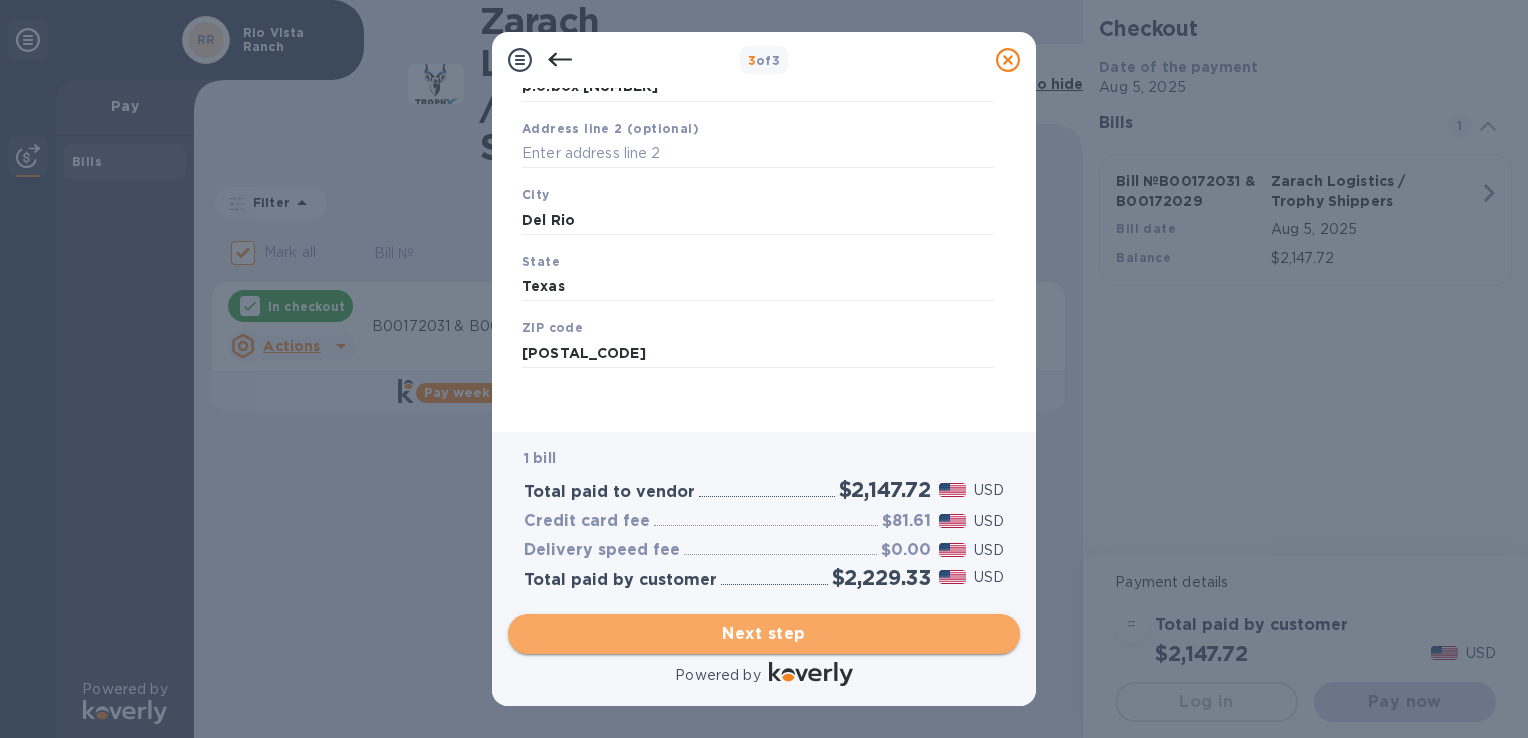 click on "Next step" at bounding box center (764, 634) 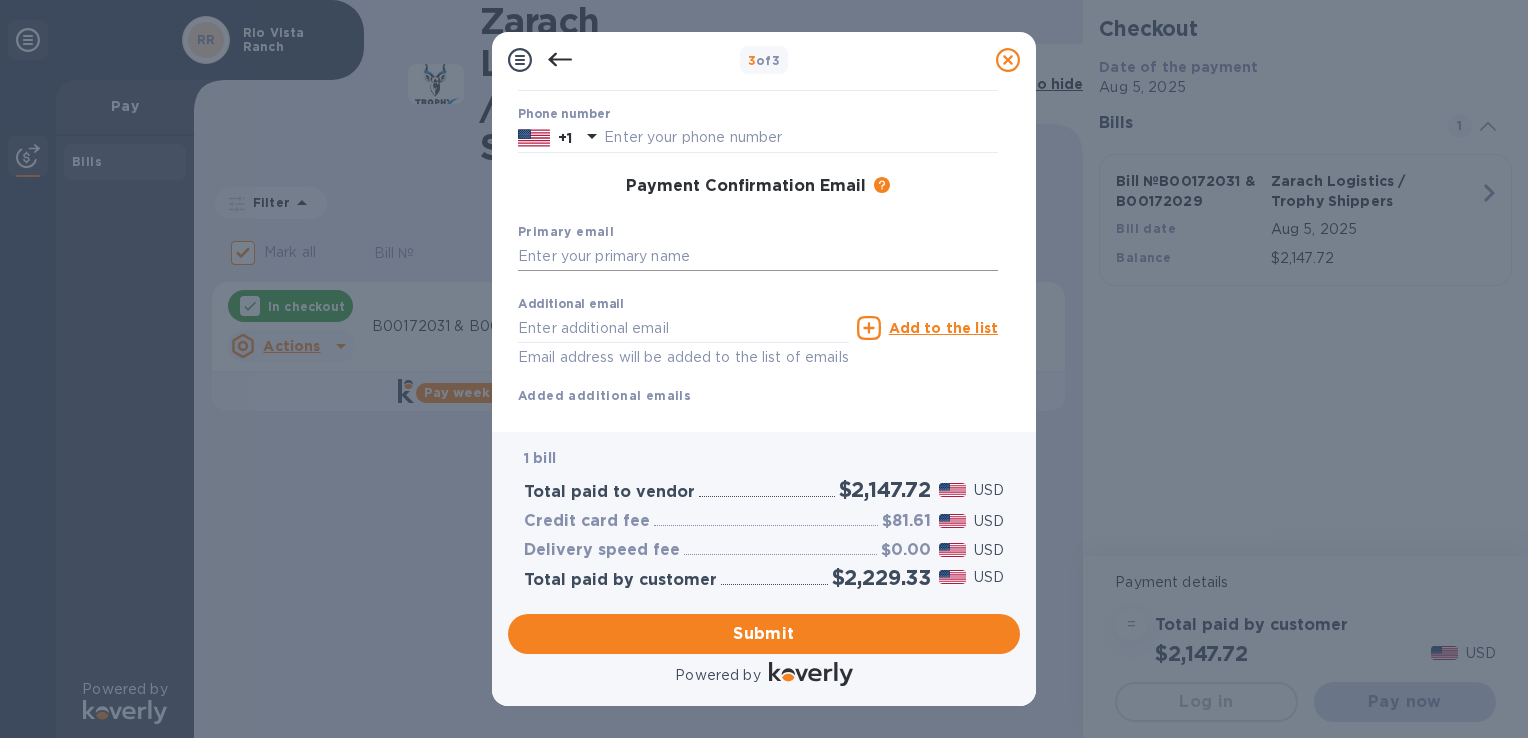 click at bounding box center (758, 257) 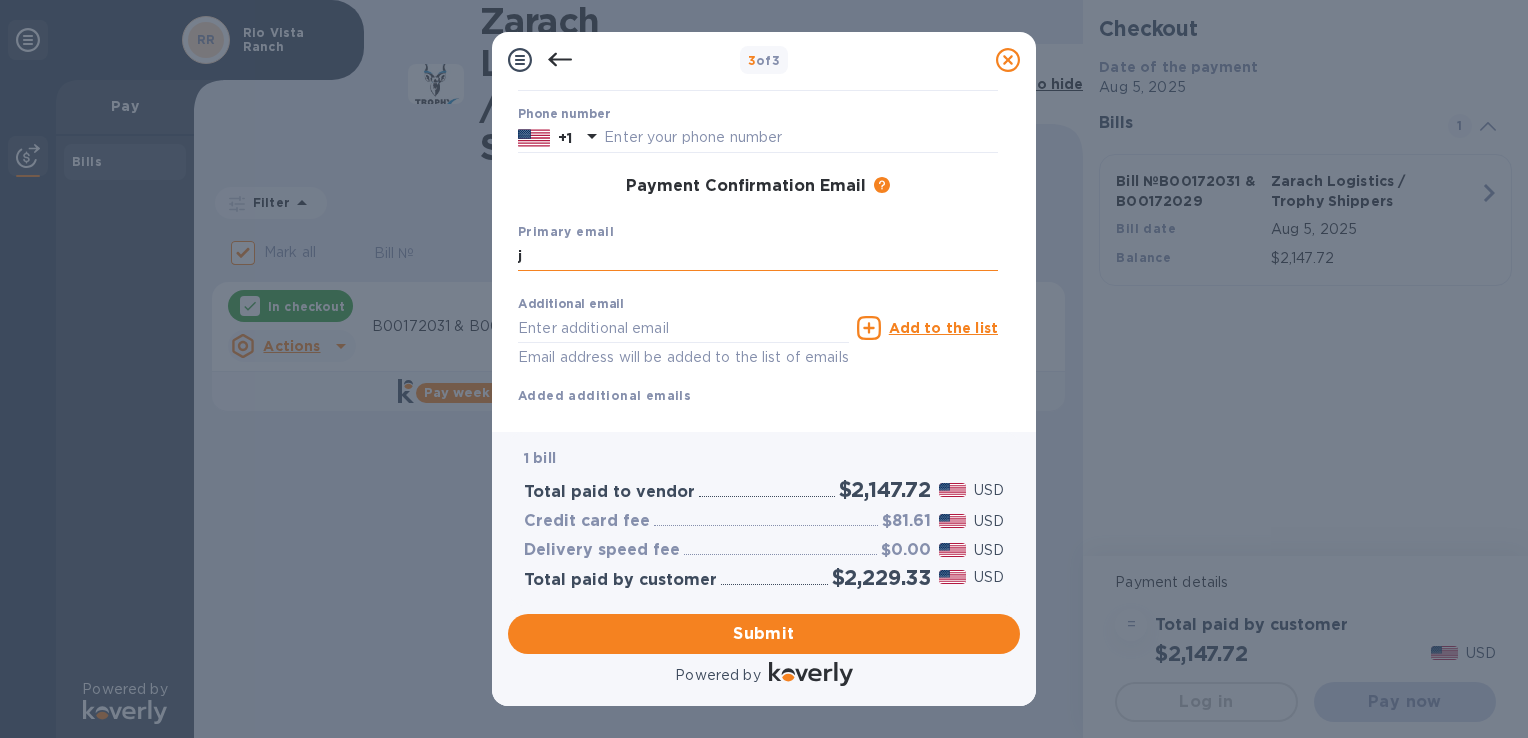 type on "jwilliams@[DOMAIN]" 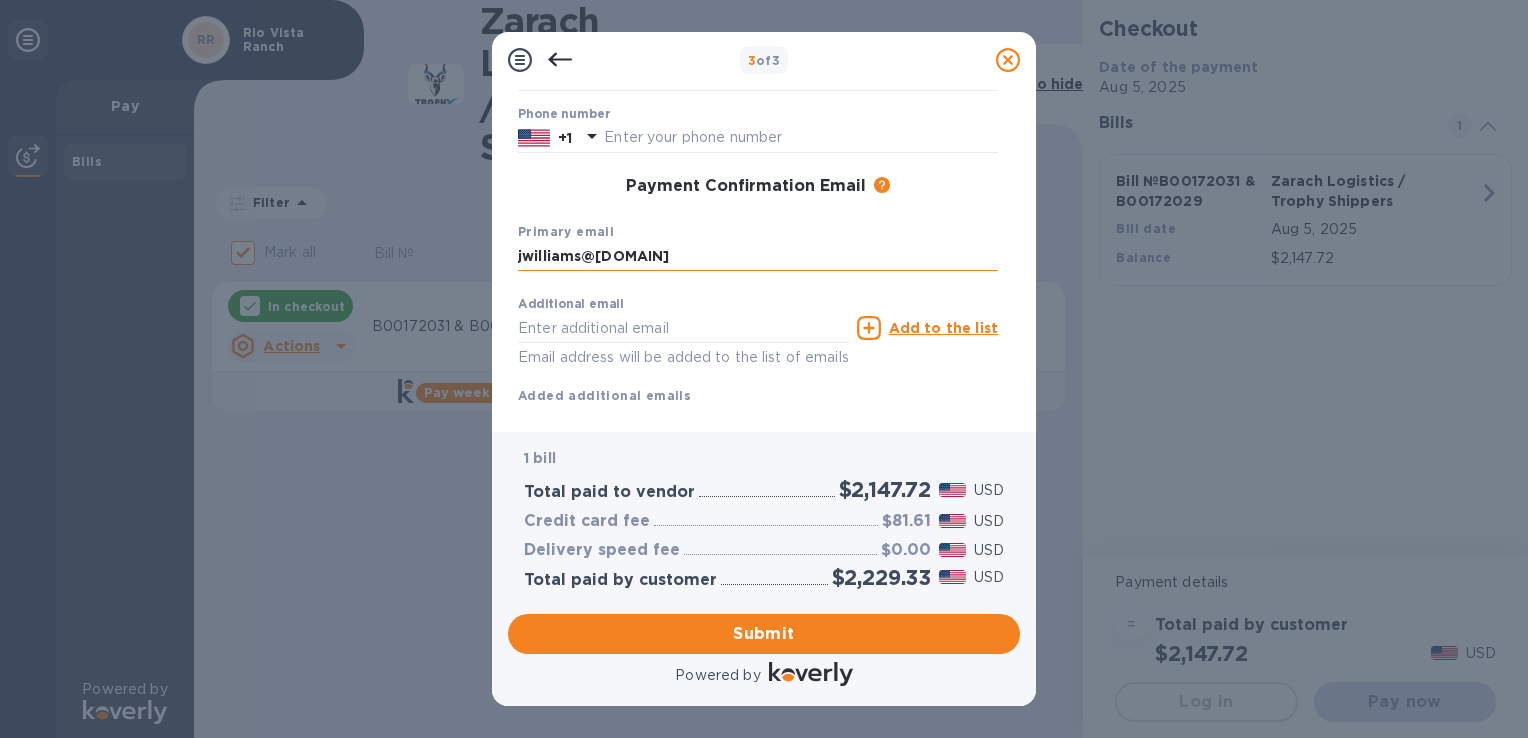 type on "John" 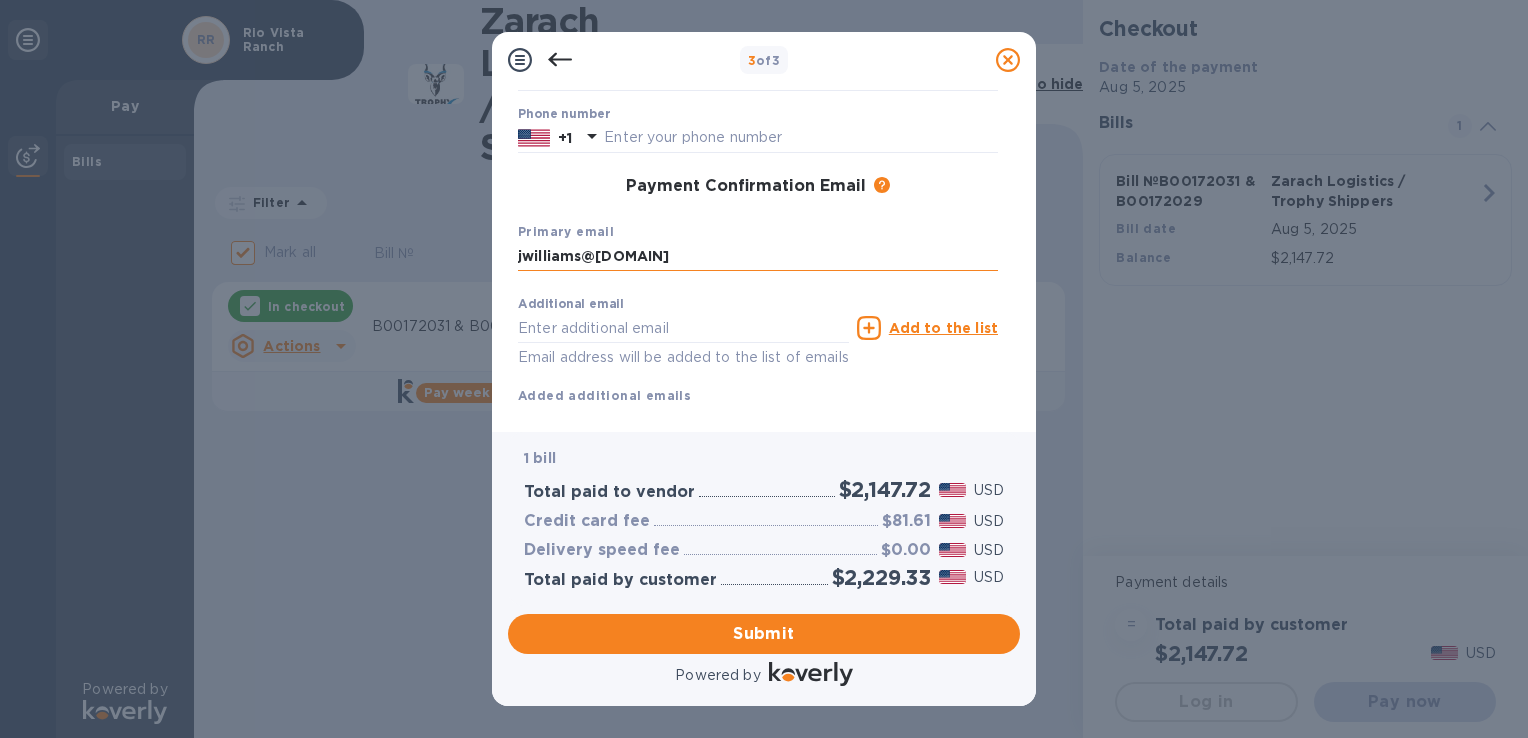 type on "Williams" 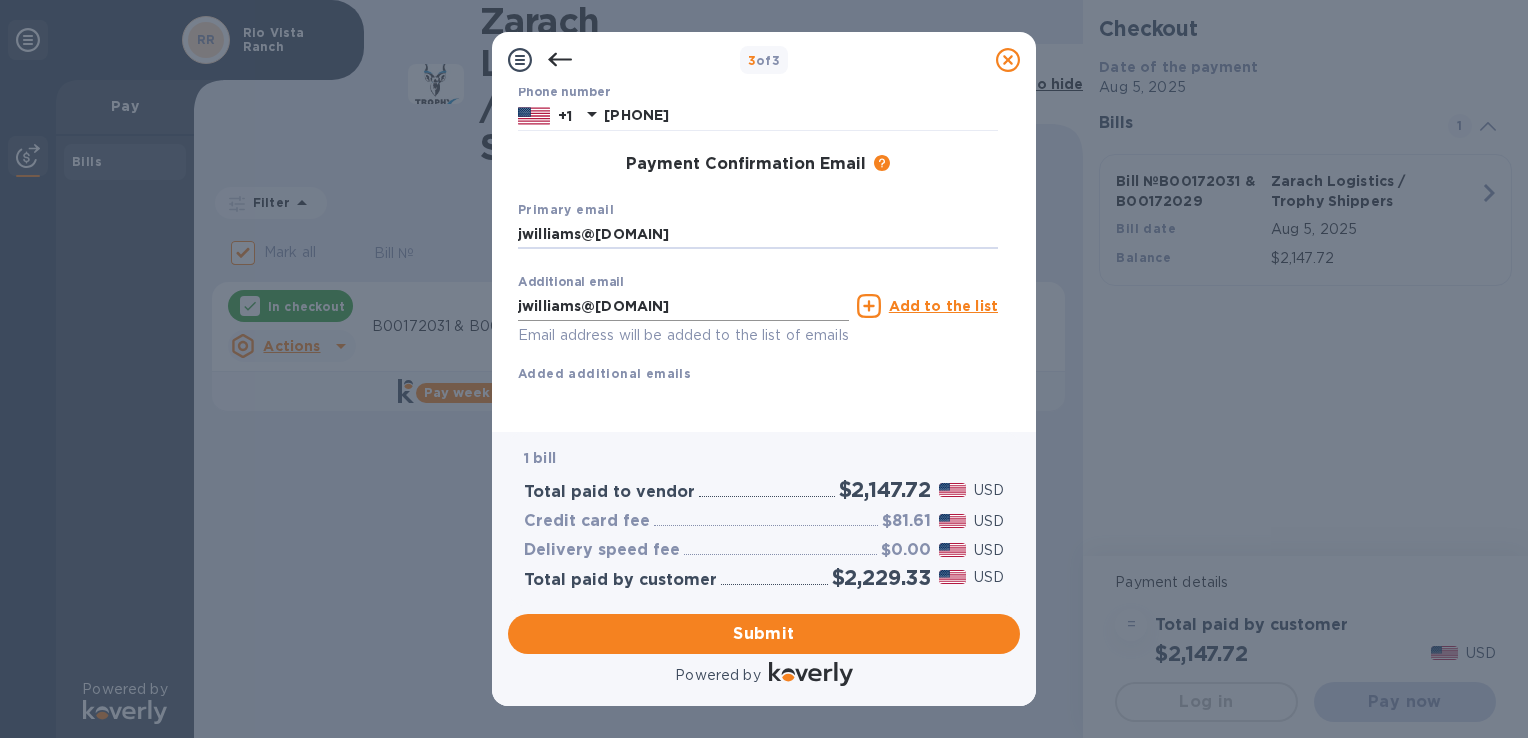 scroll, scrollTop: 288, scrollLeft: 0, axis: vertical 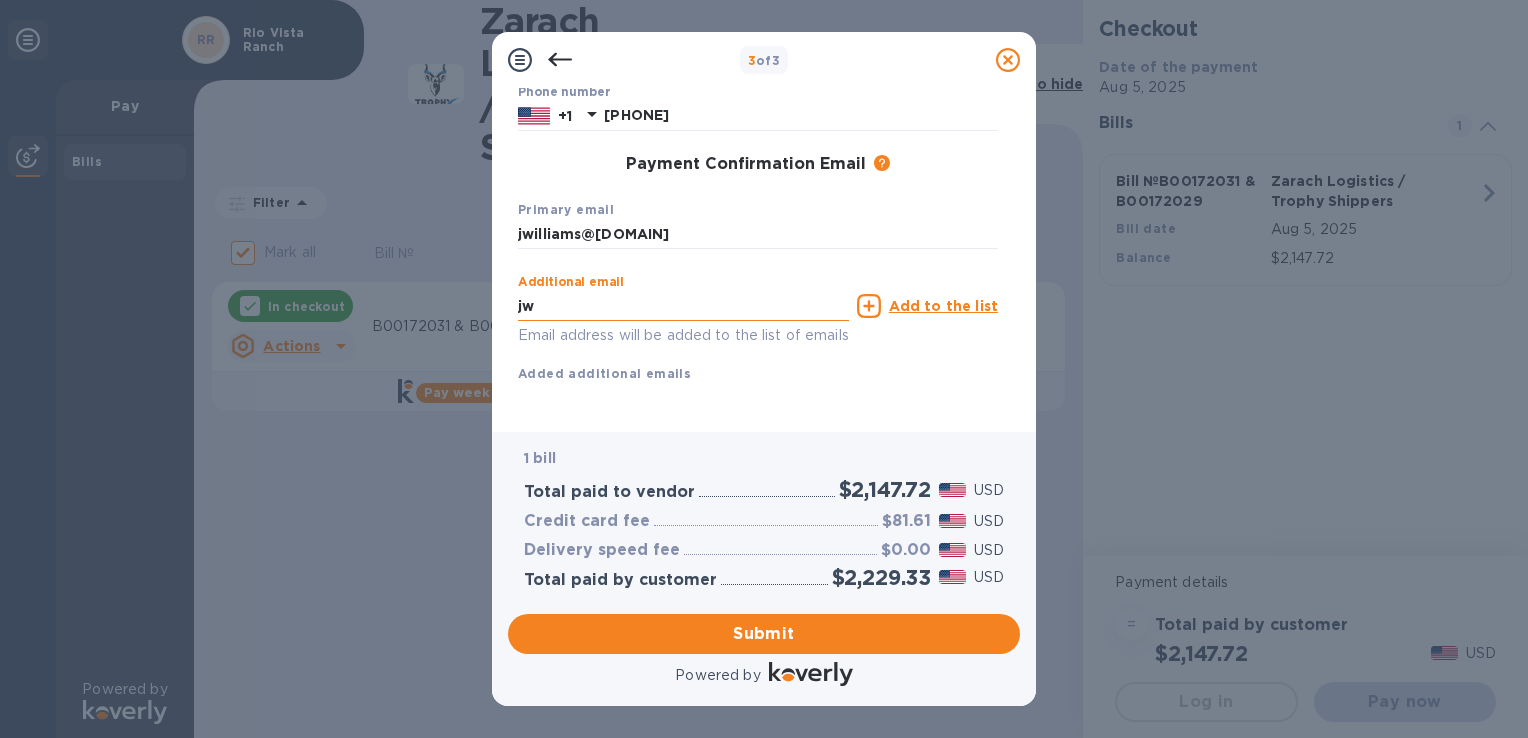 type on "j" 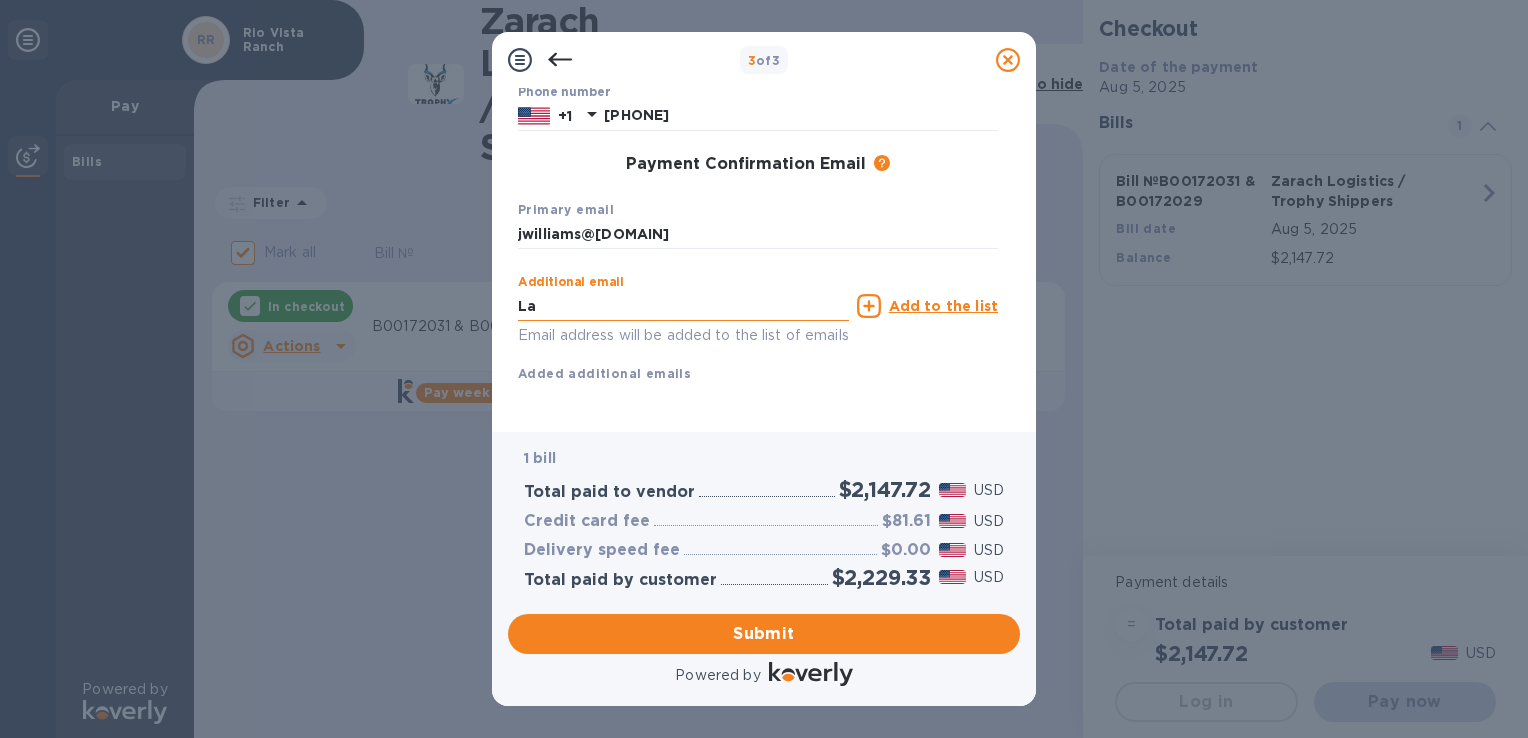 type on "laurenhaley340@[DOMAIN]" 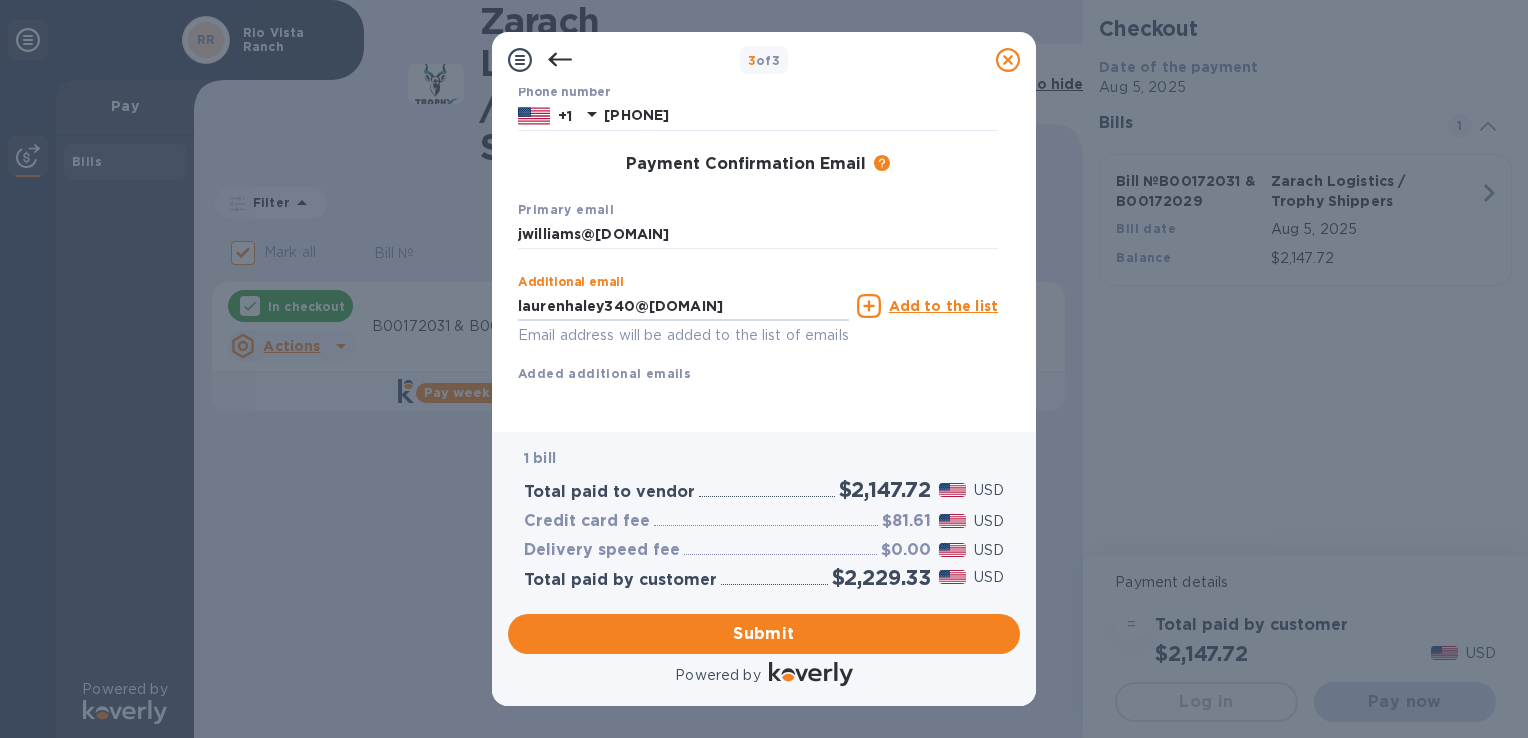 click on "Add to the list" at bounding box center (943, 306) 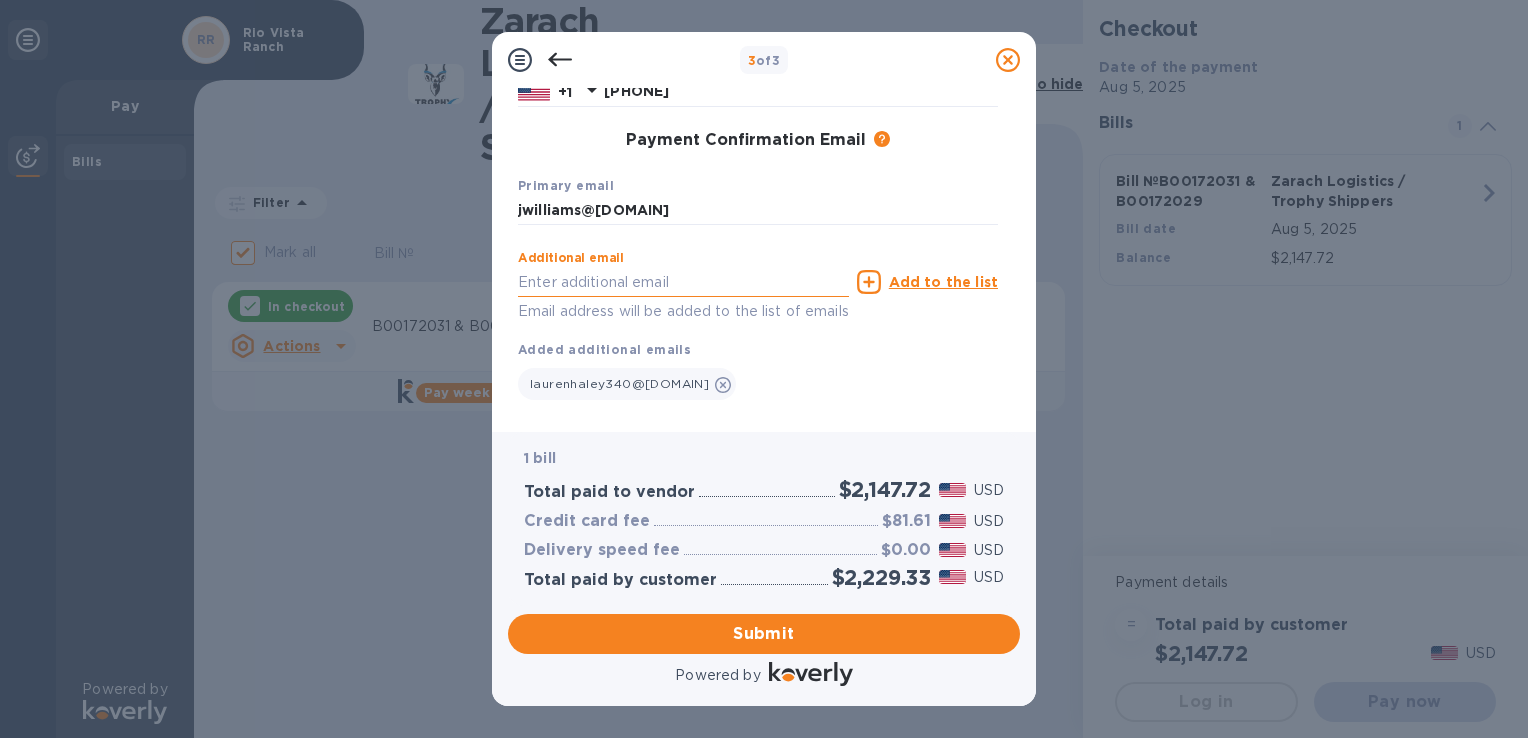 click at bounding box center (683, 282) 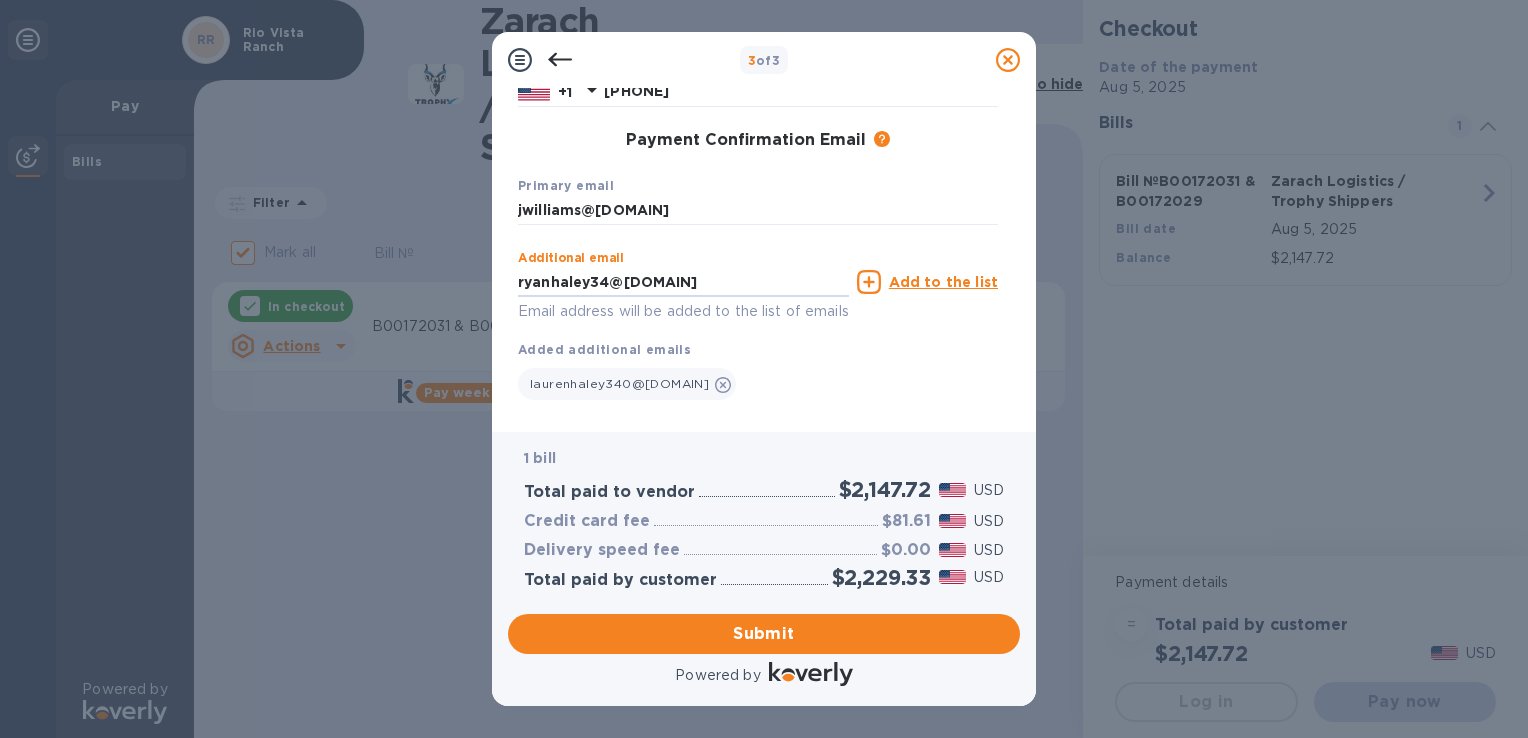 type on "ryanhaley34@[DOMAIN]" 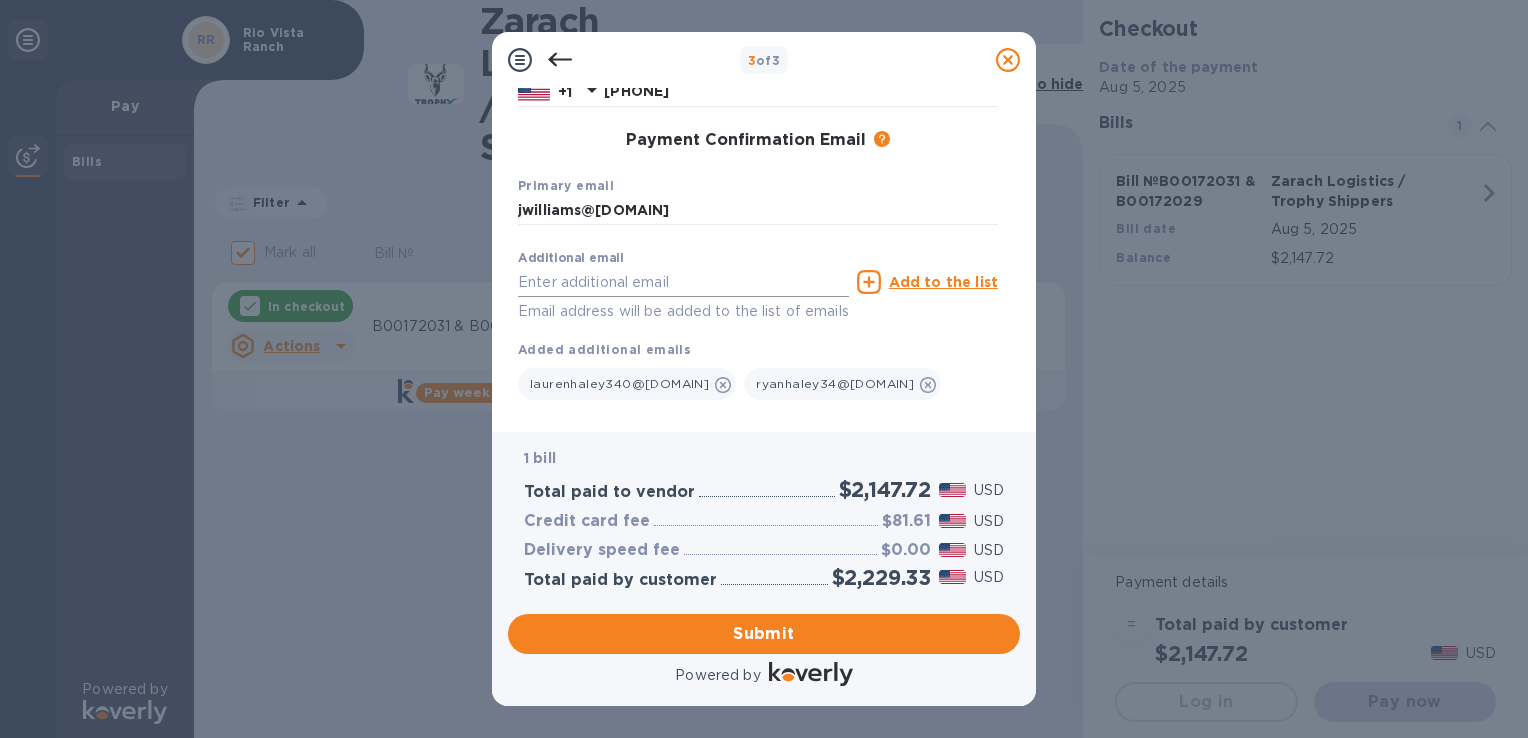 click at bounding box center (683, 282) 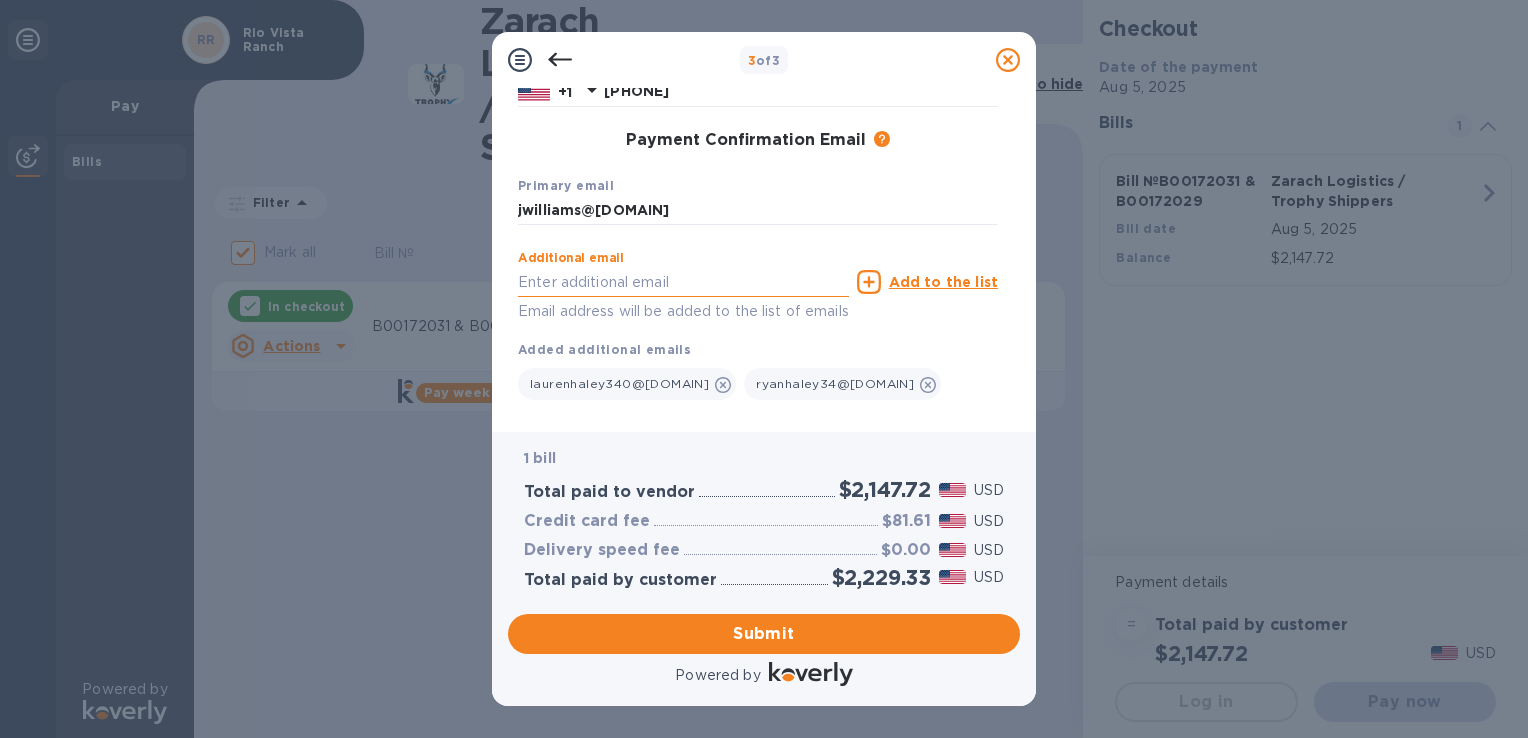 type on "tinopruneda.rvr@[DOMAIN]" 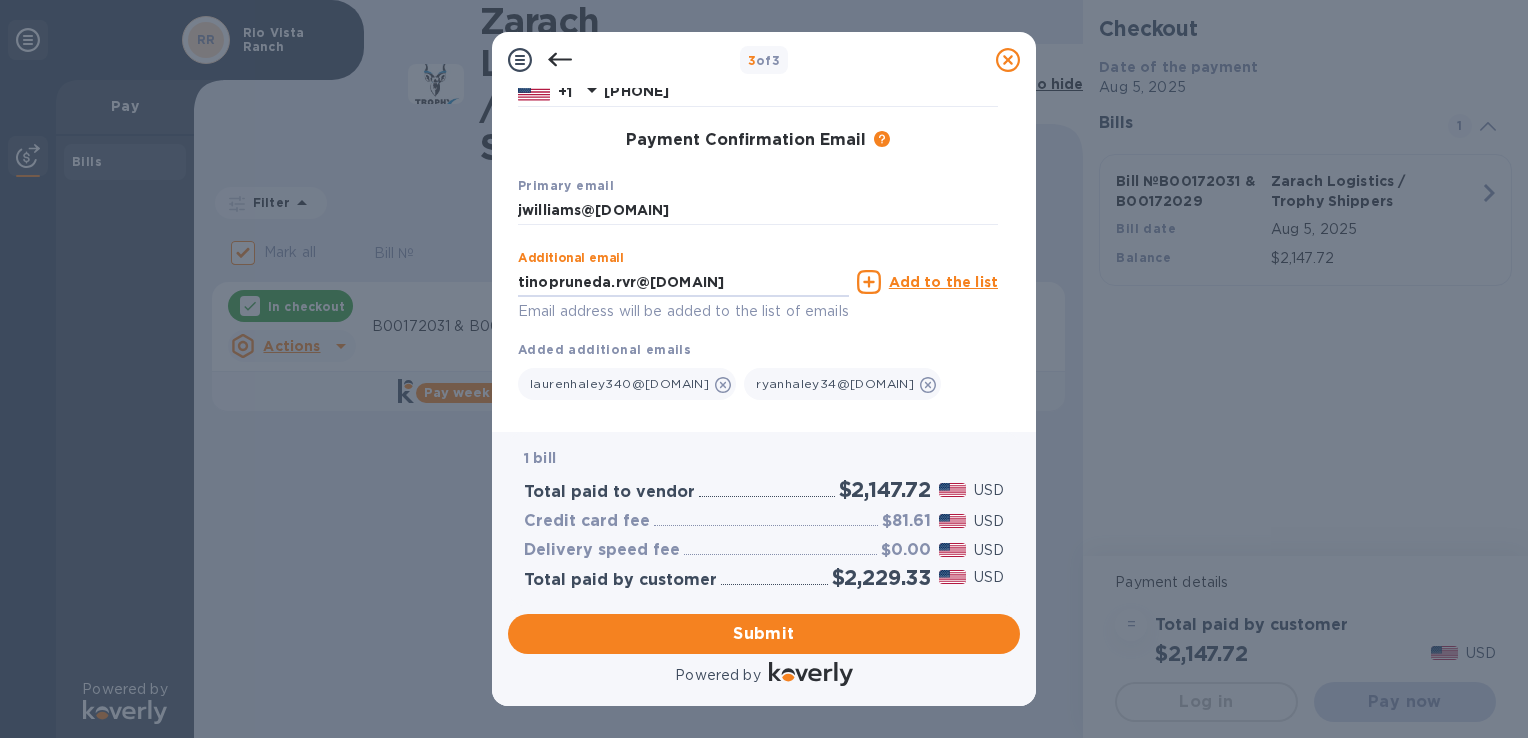click on "Add to the list" at bounding box center (943, 282) 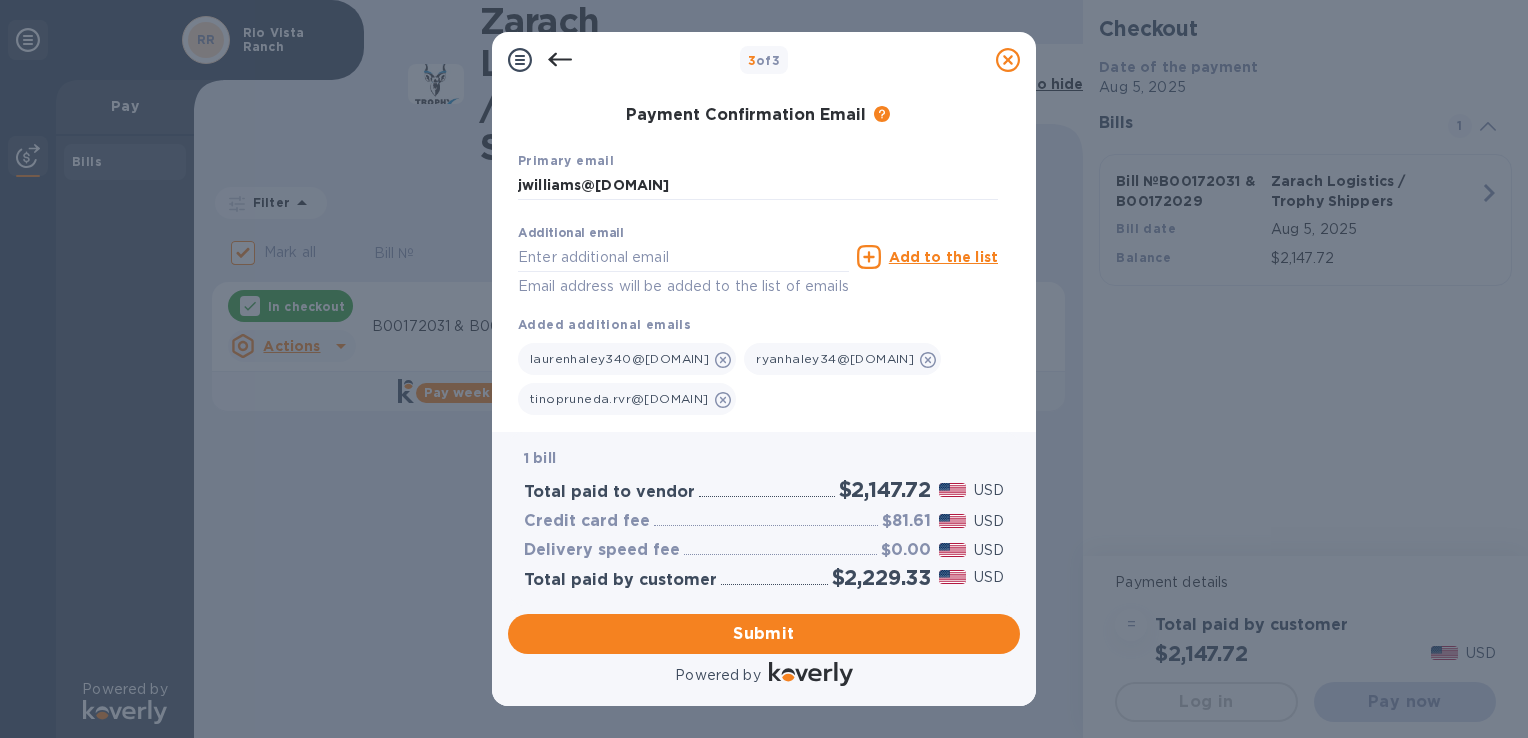 scroll, scrollTop: 268, scrollLeft: 0, axis: vertical 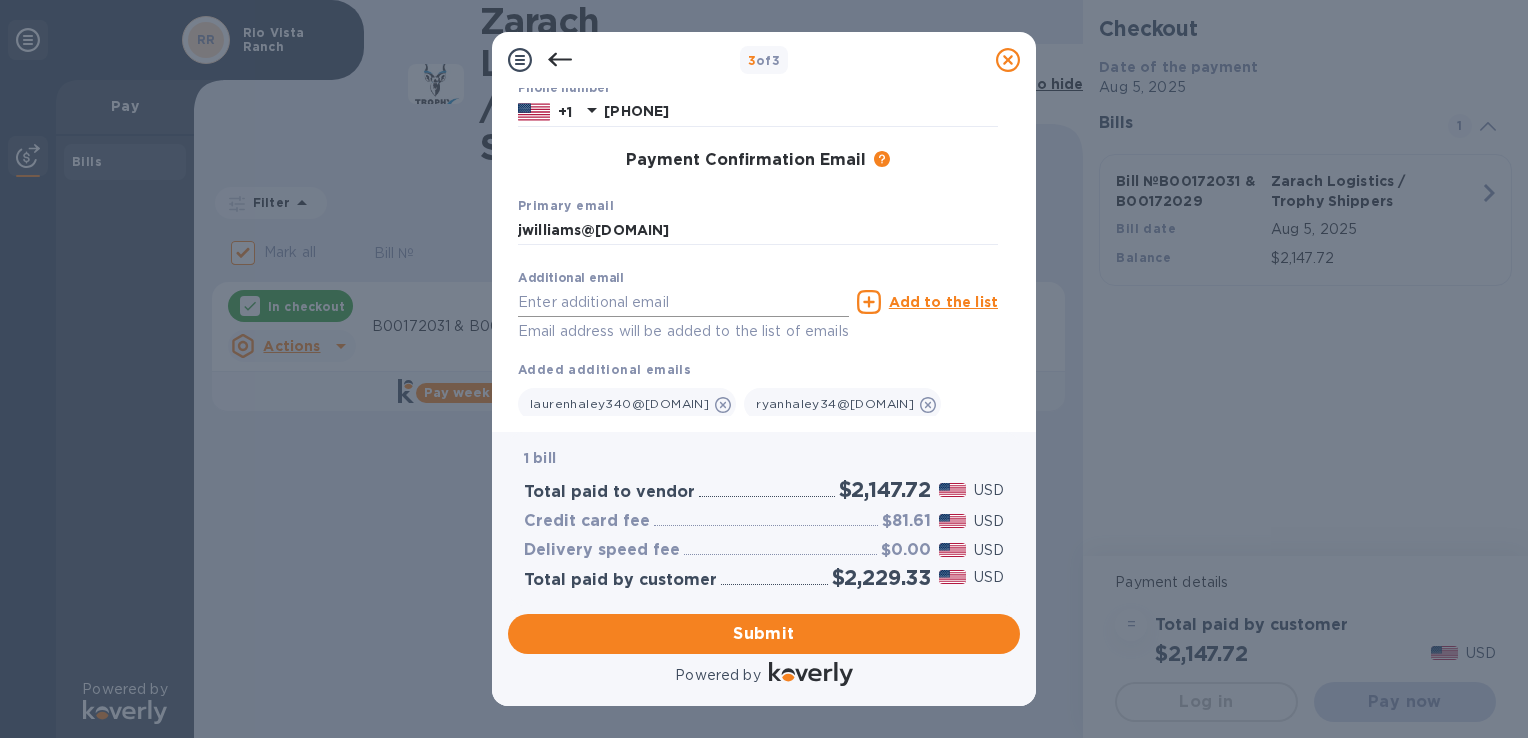 click at bounding box center [683, 302] 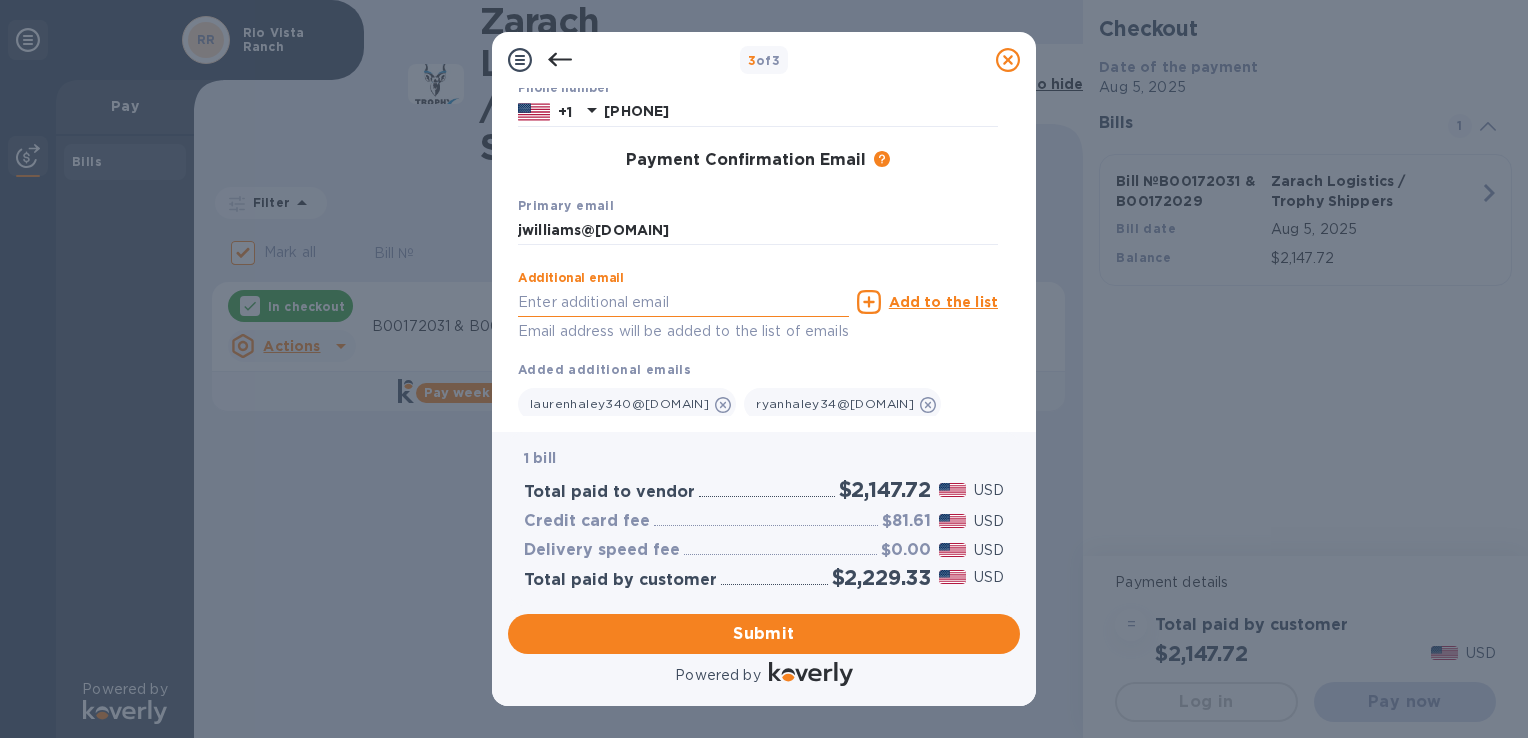 paste on "ssinger@[DOMAIN]" 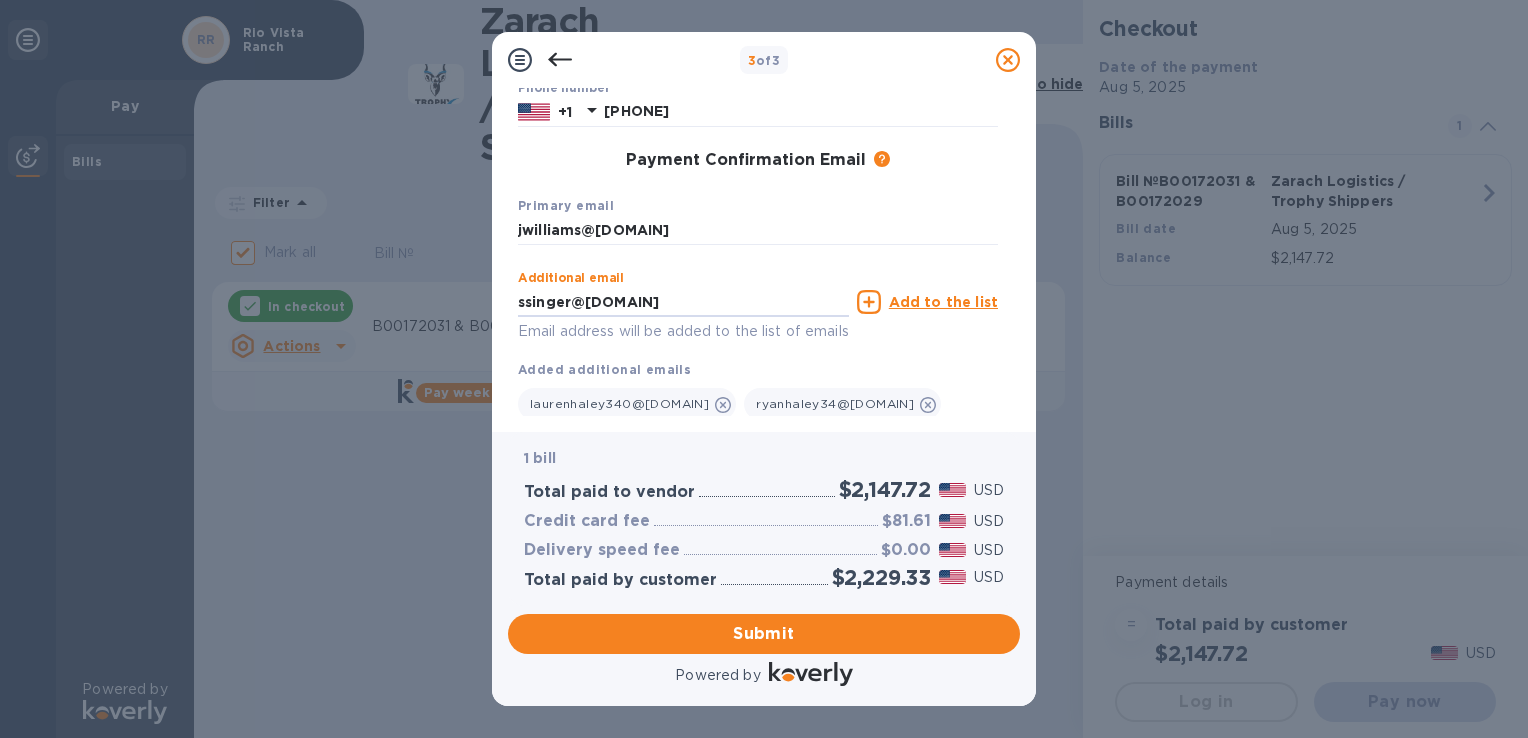 type on "ssinger@[DOMAIN]" 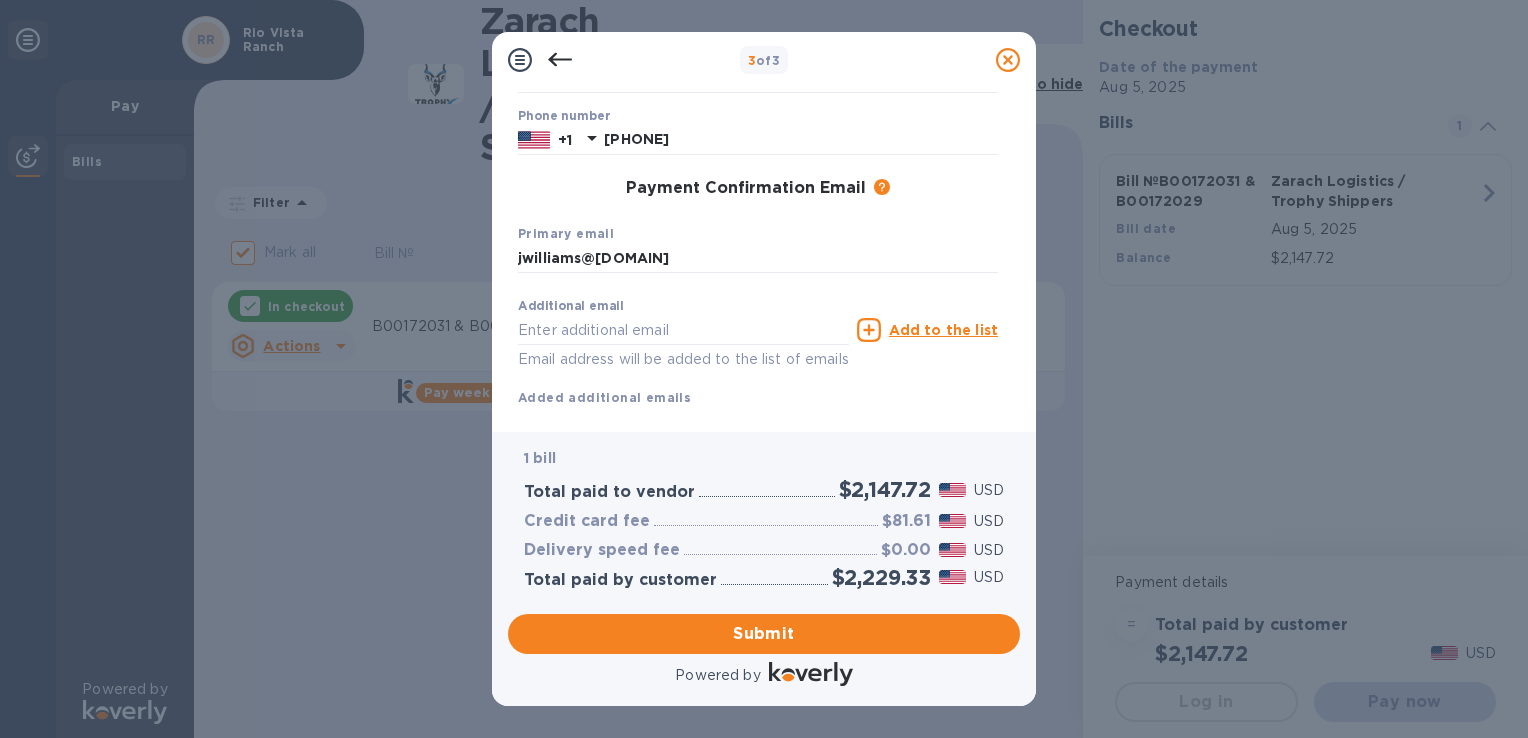 scroll, scrollTop: 68, scrollLeft: 0, axis: vertical 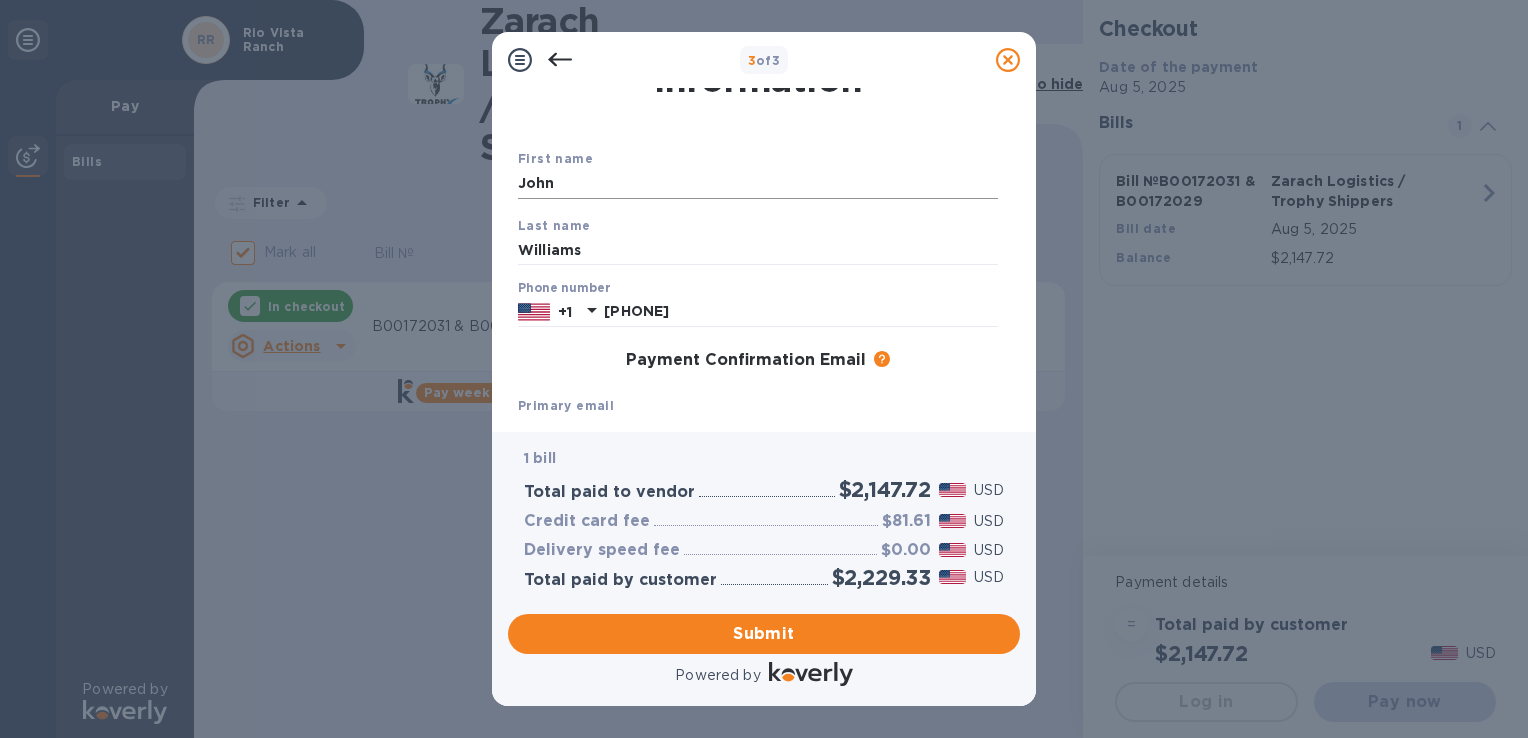 click on "John" at bounding box center (758, 184) 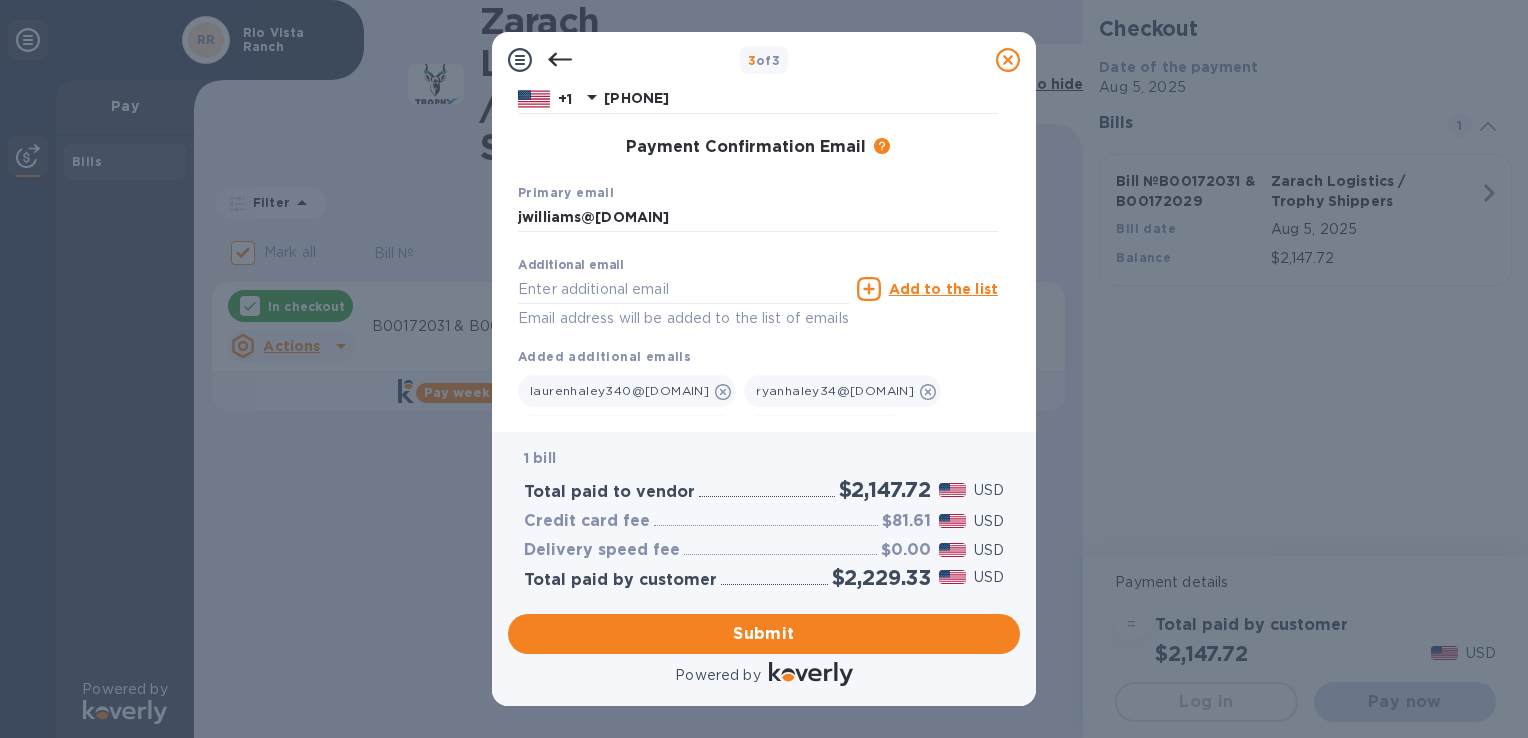 scroll, scrollTop: 68, scrollLeft: 0, axis: vertical 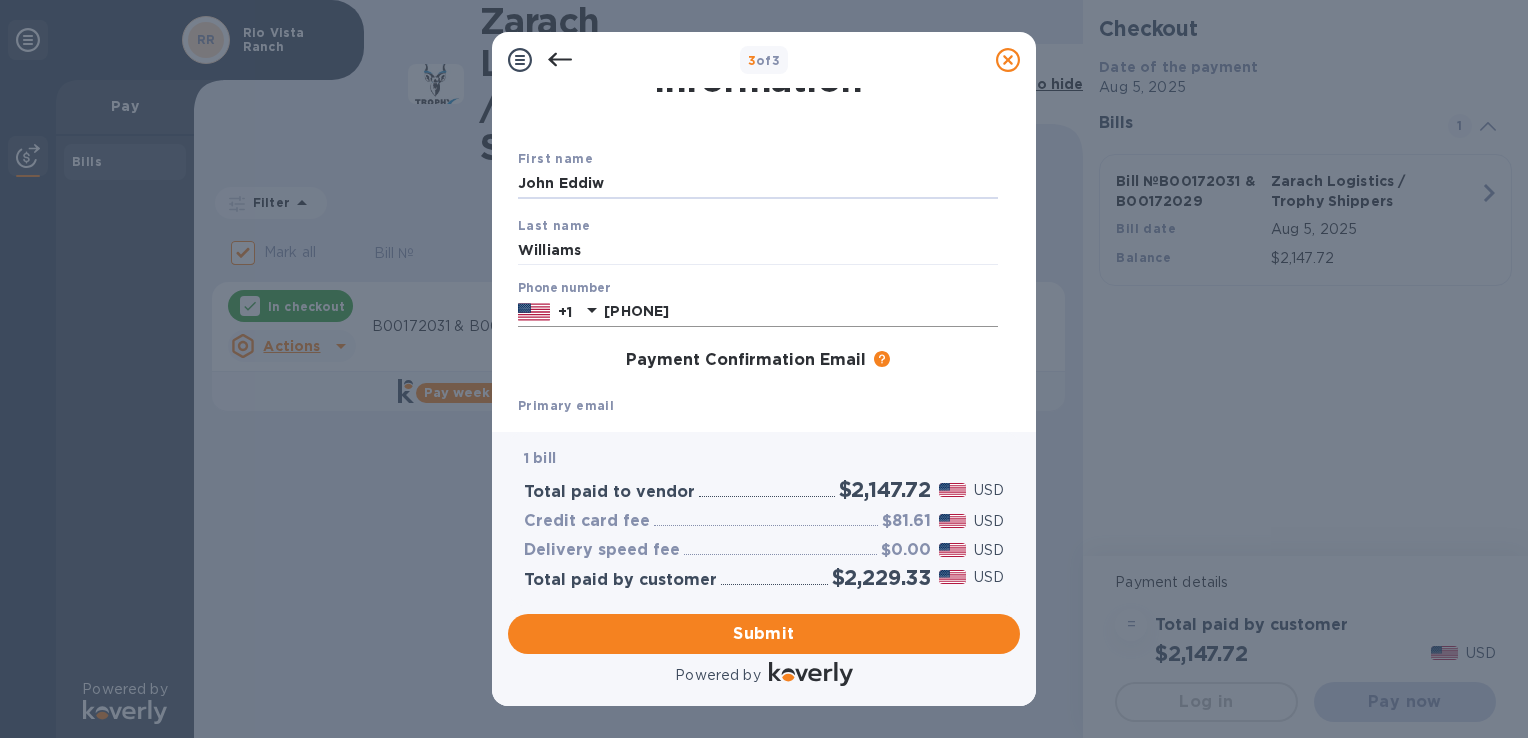 type on "John Eddiw" 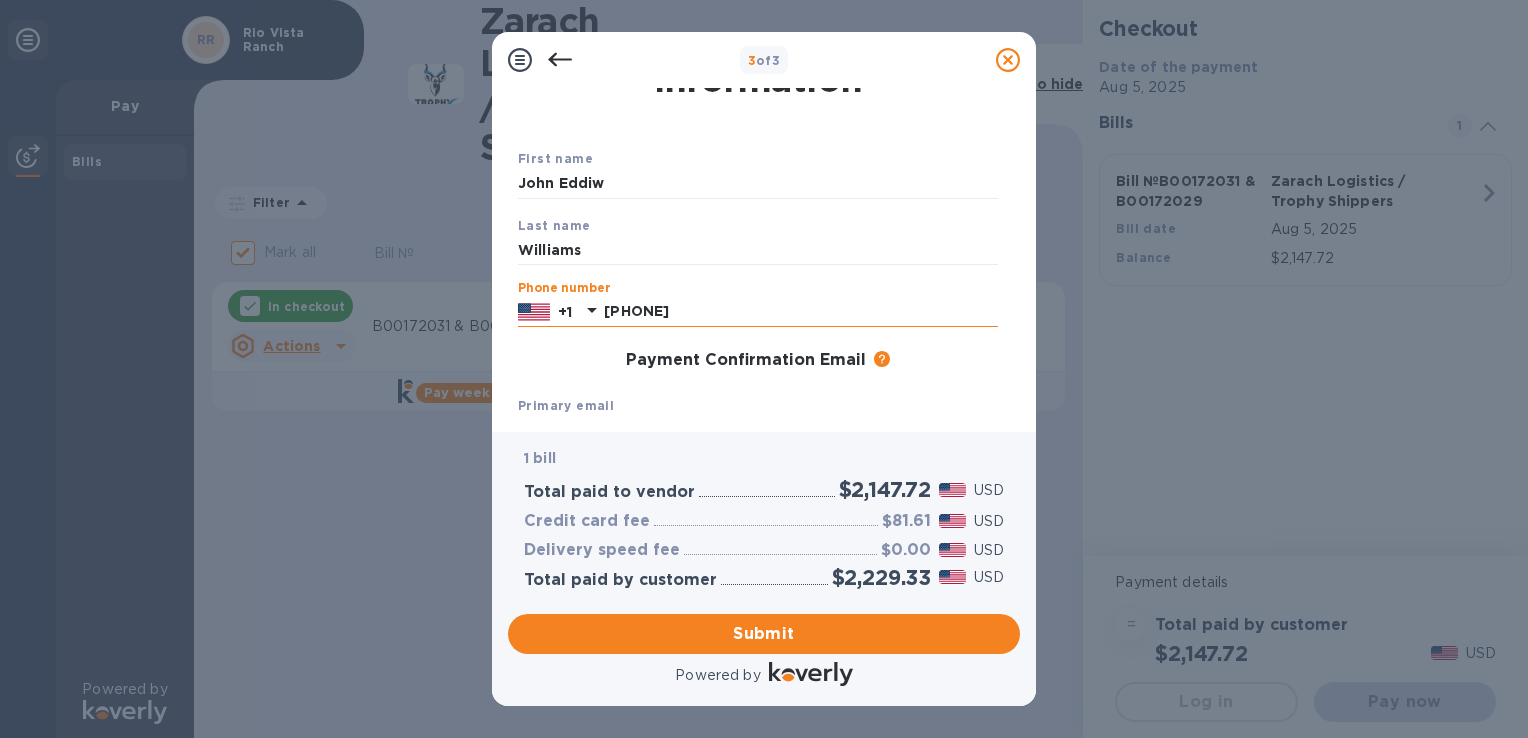 drag, startPoint x: 695, startPoint y: 314, endPoint x: 553, endPoint y: 300, distance: 142.68848 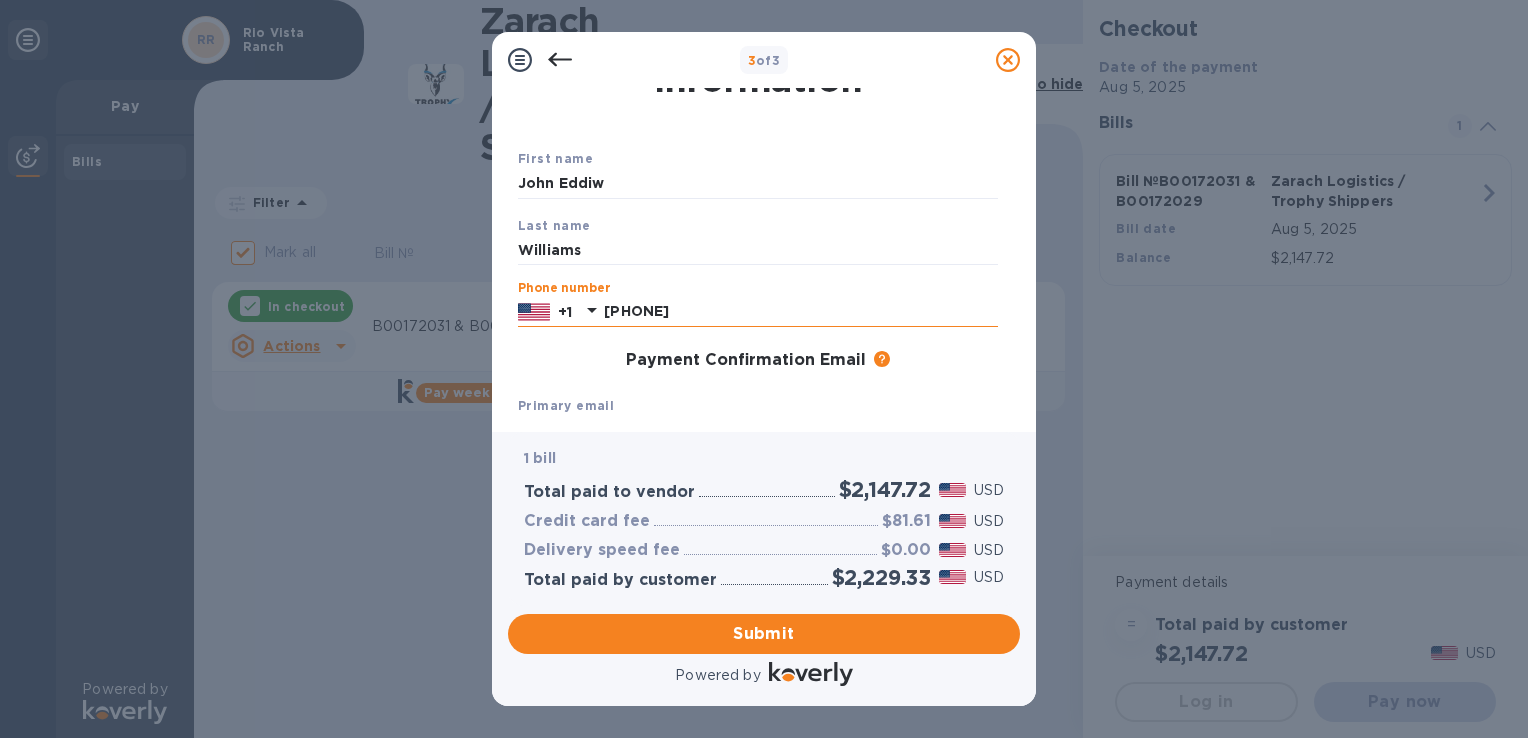 click on "+1 [PHONE]" at bounding box center (758, 312) 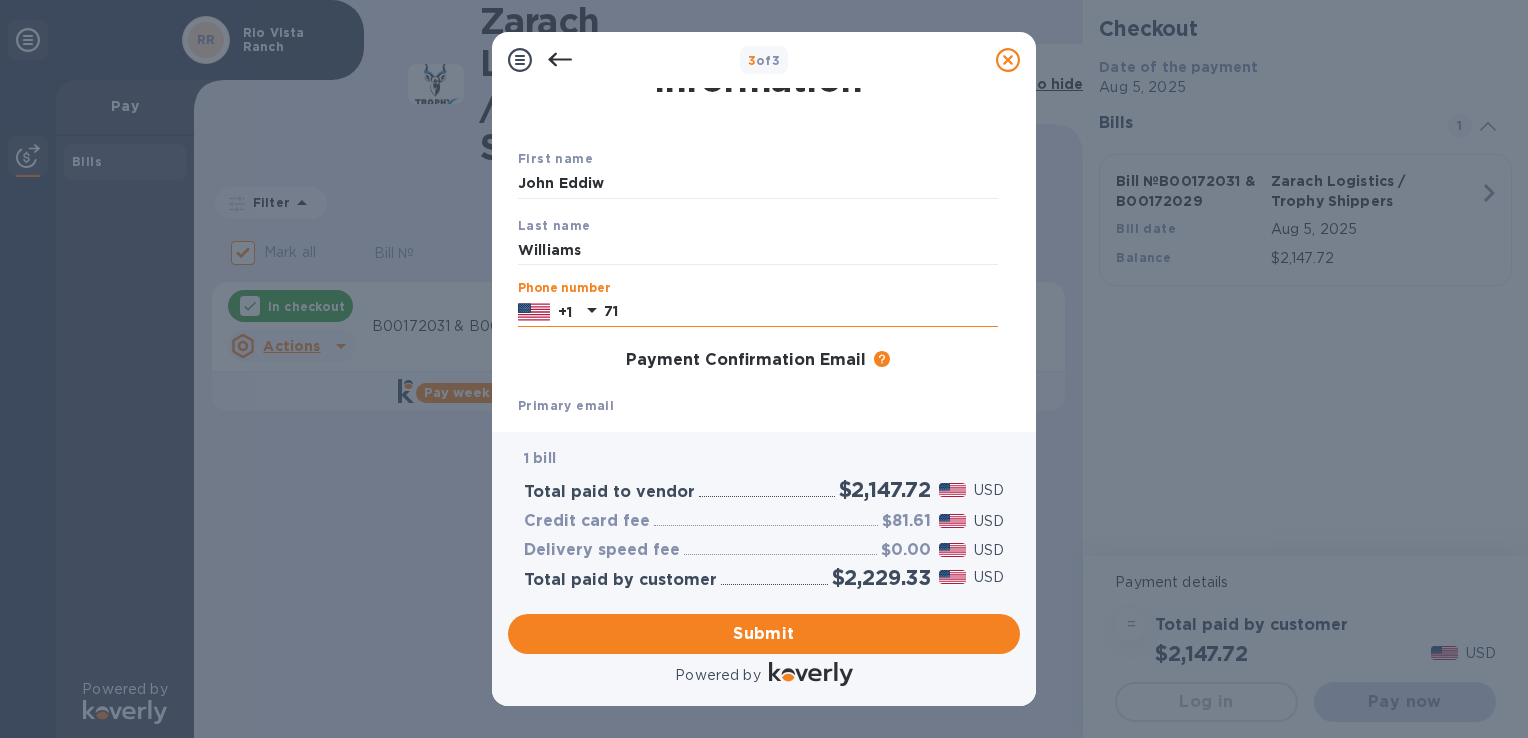 type on "7" 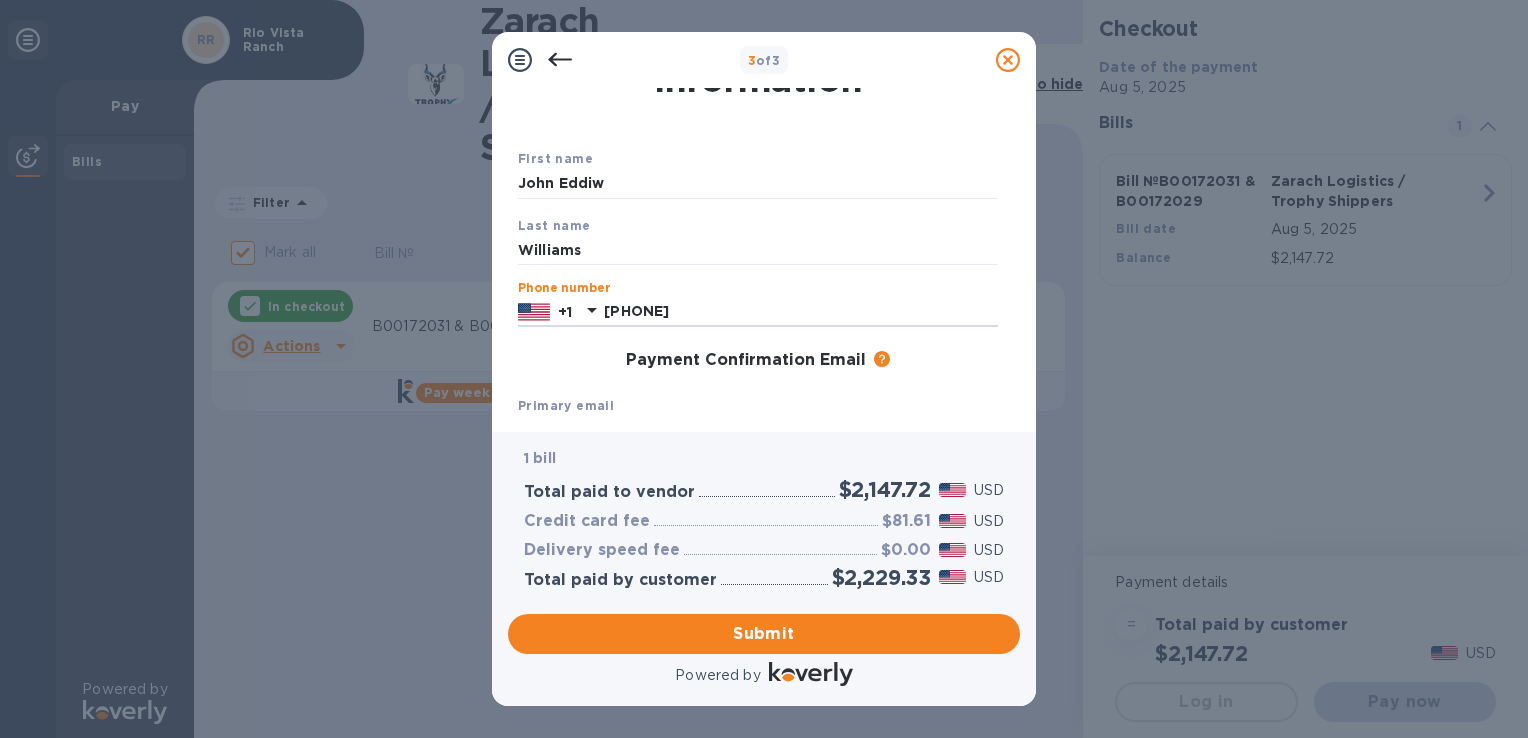 type on "[PHONE]" 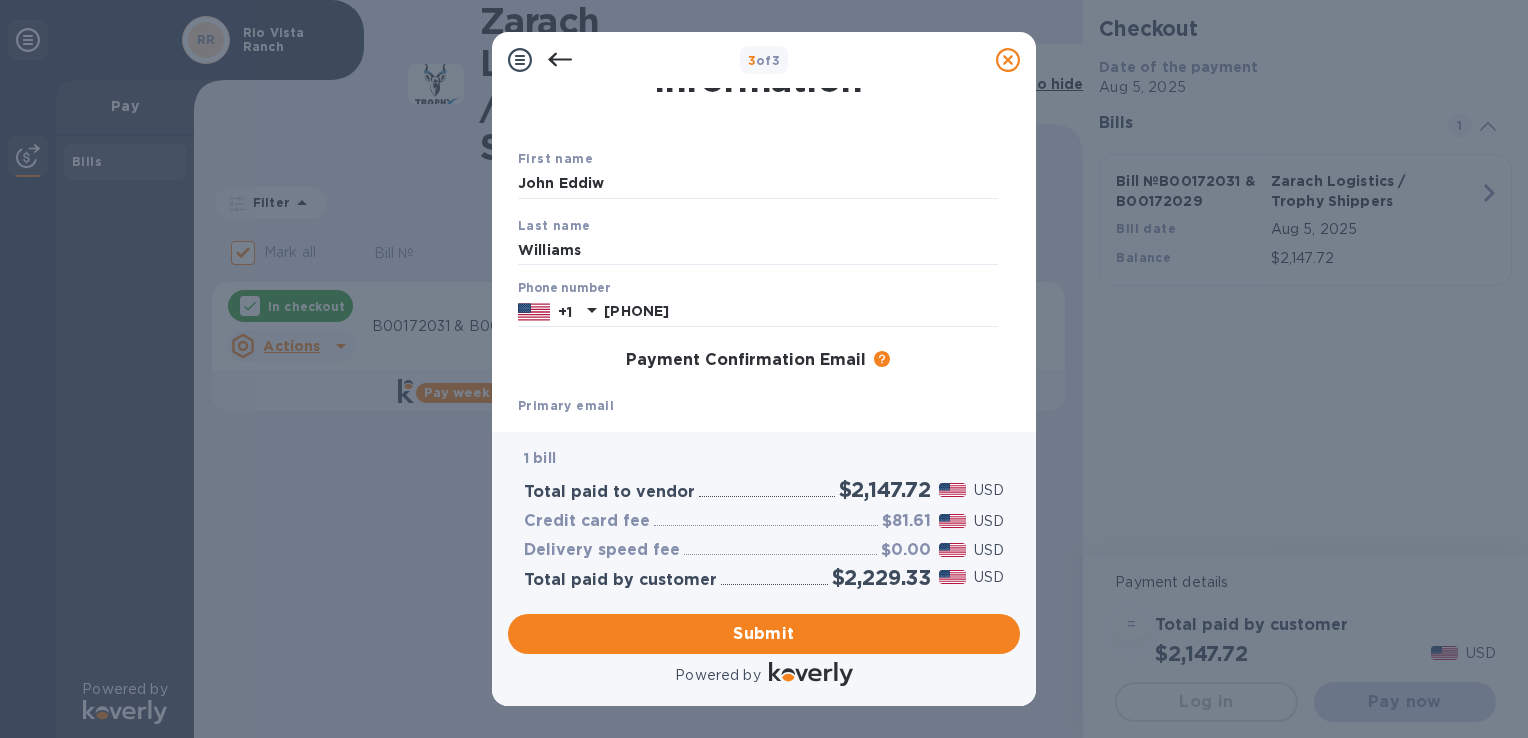 click on "First name John Eddiw Last name Williams Phone number +1 [PHONE] Payment Confirmation Email The added email addresses will be used to send the payment confirmation. Primary email jwilliams@[DOMAIN] Additional email Email address will be added to the list of emails Add to the list Added additional emails laurenhaley340@[DOMAIN] ryanhaley34@[DOMAIN] tinopruneda.rvr@[DOMAIN] ssinger@[DOMAIN] Submit" at bounding box center (758, 404) 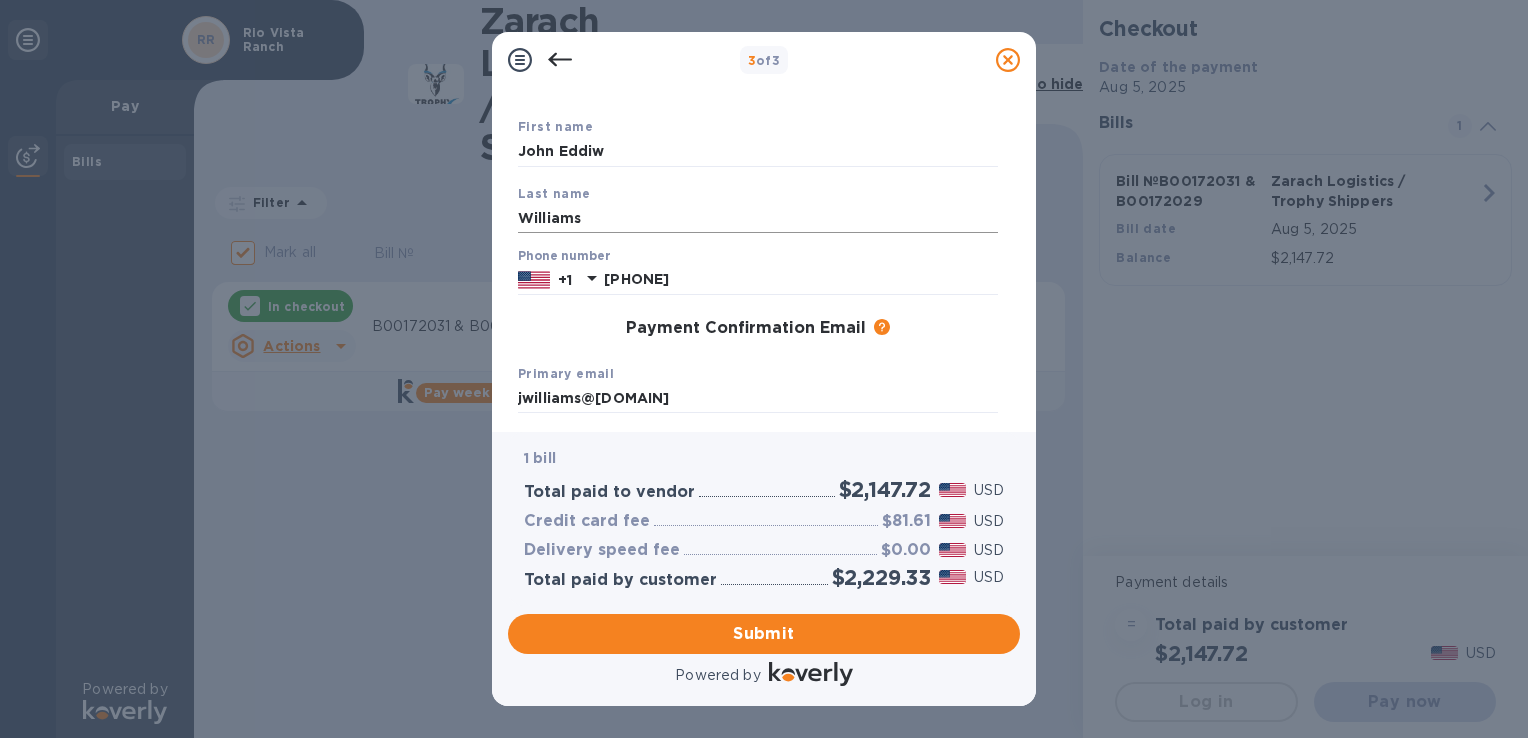scroll, scrollTop: 68, scrollLeft: 0, axis: vertical 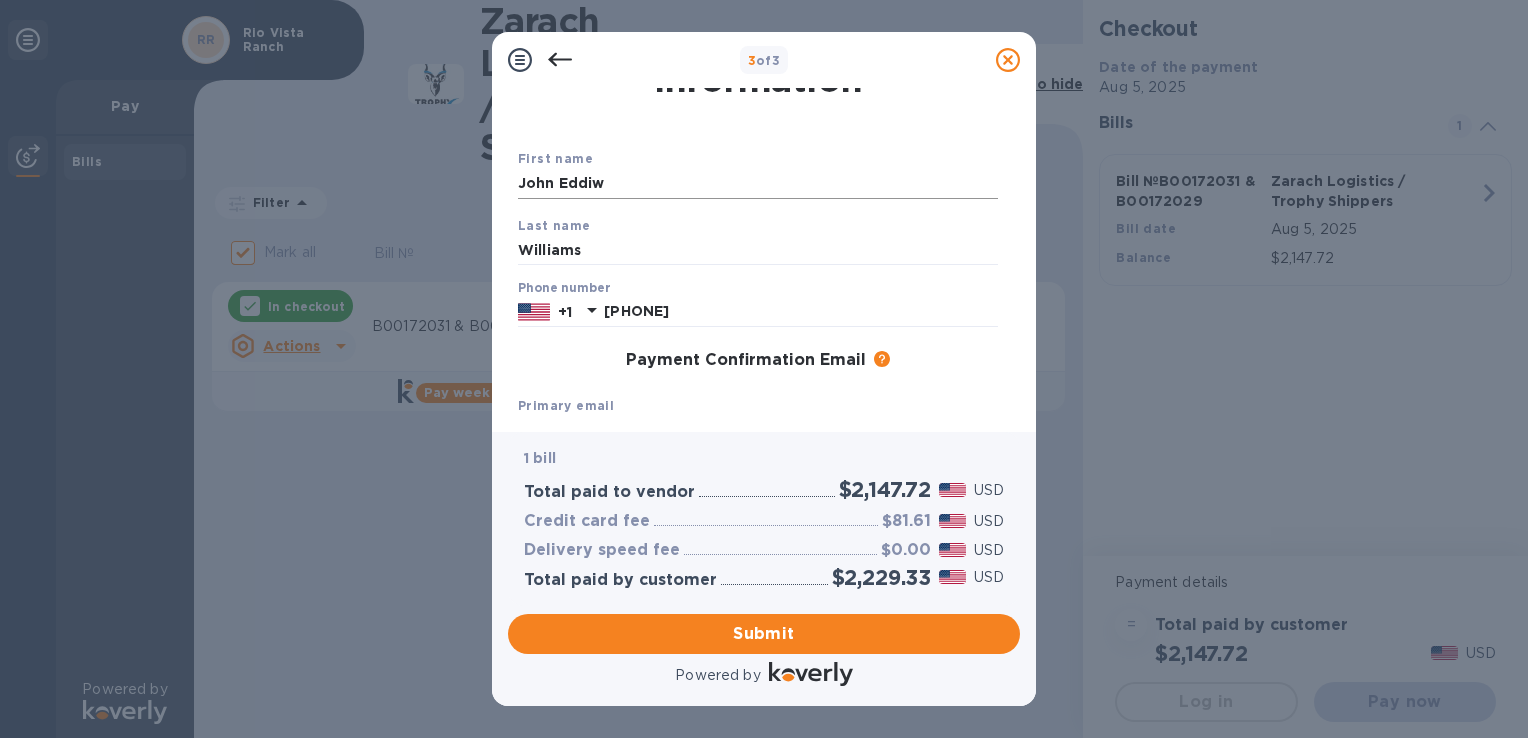 click on "John Eddiw" at bounding box center (758, 184) 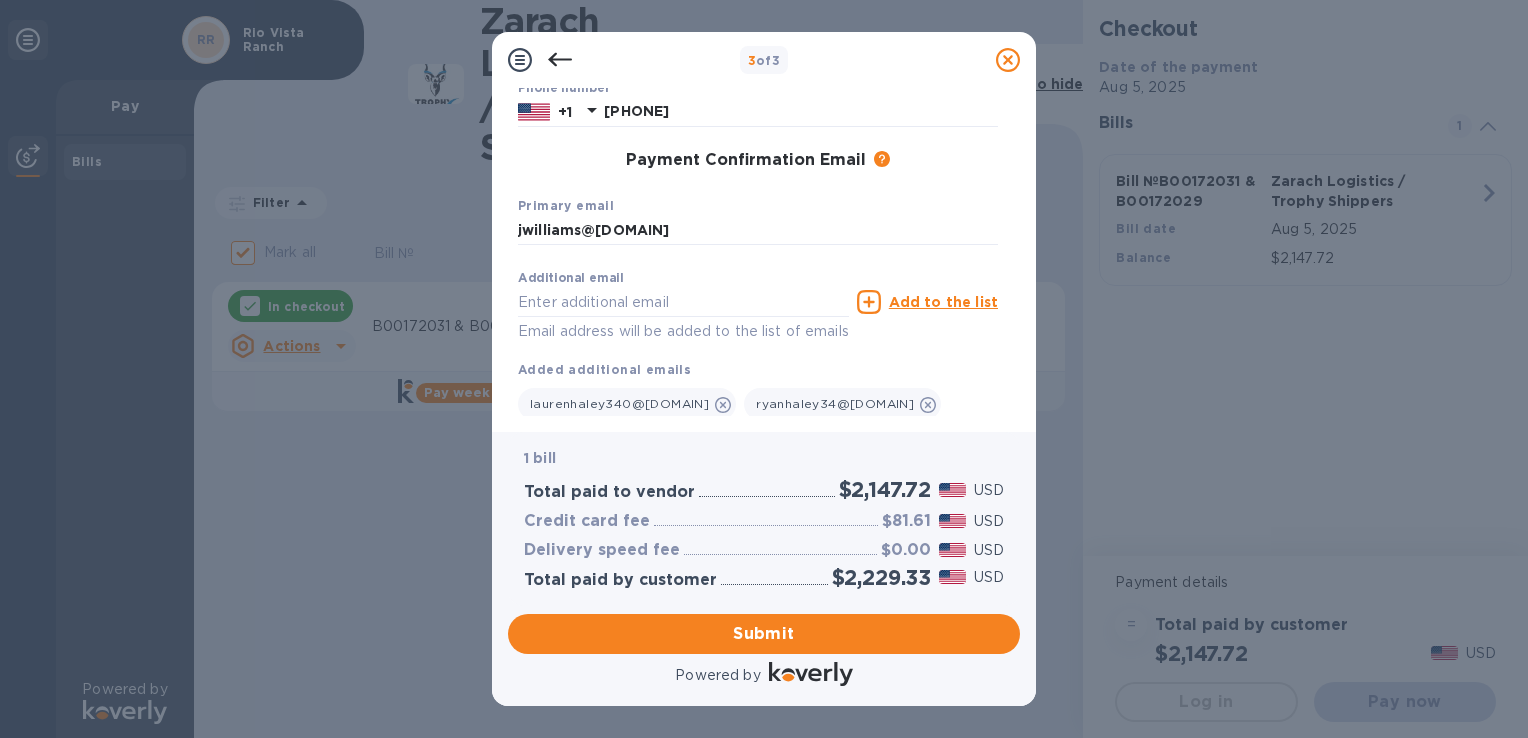 scroll, scrollTop: 368, scrollLeft: 0, axis: vertical 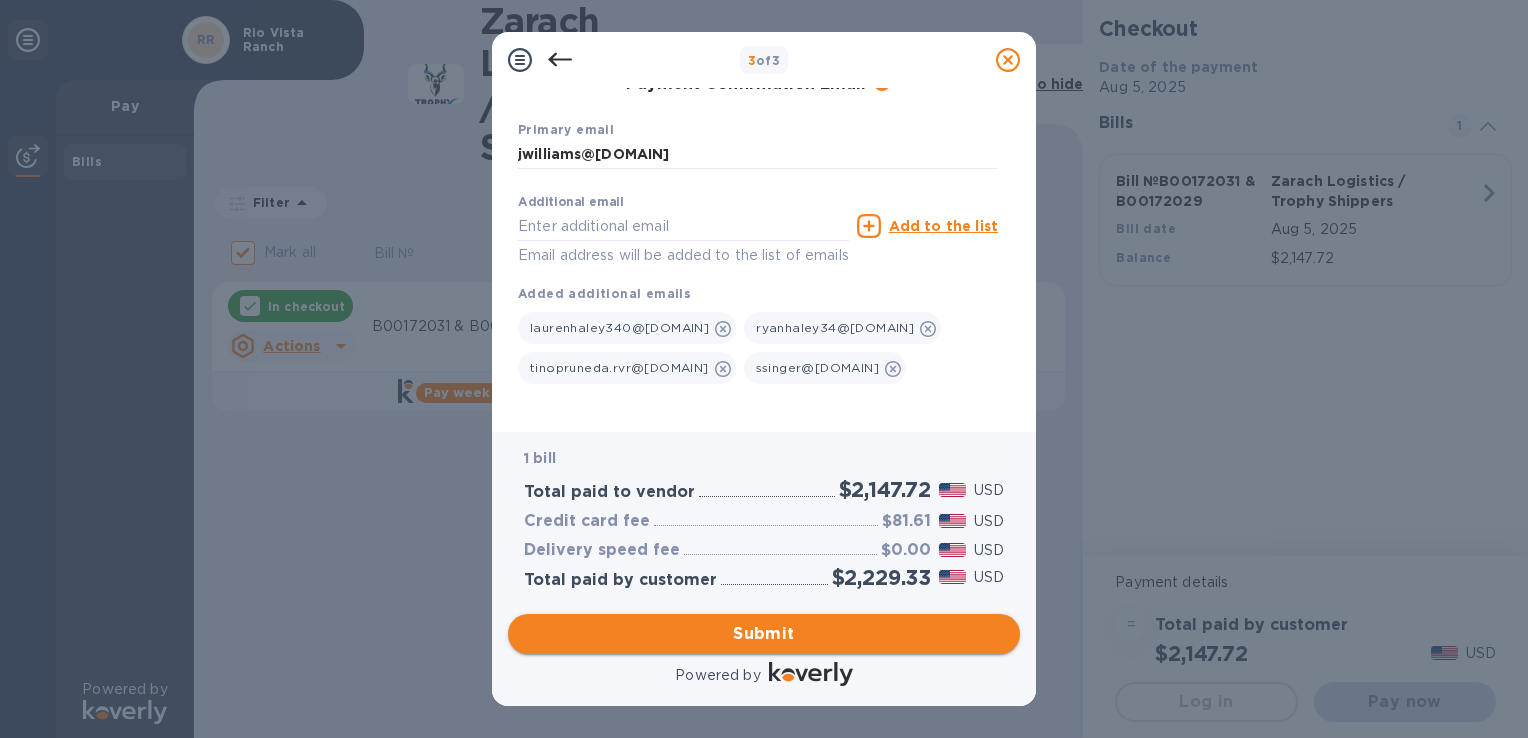 type on "John Eddie" 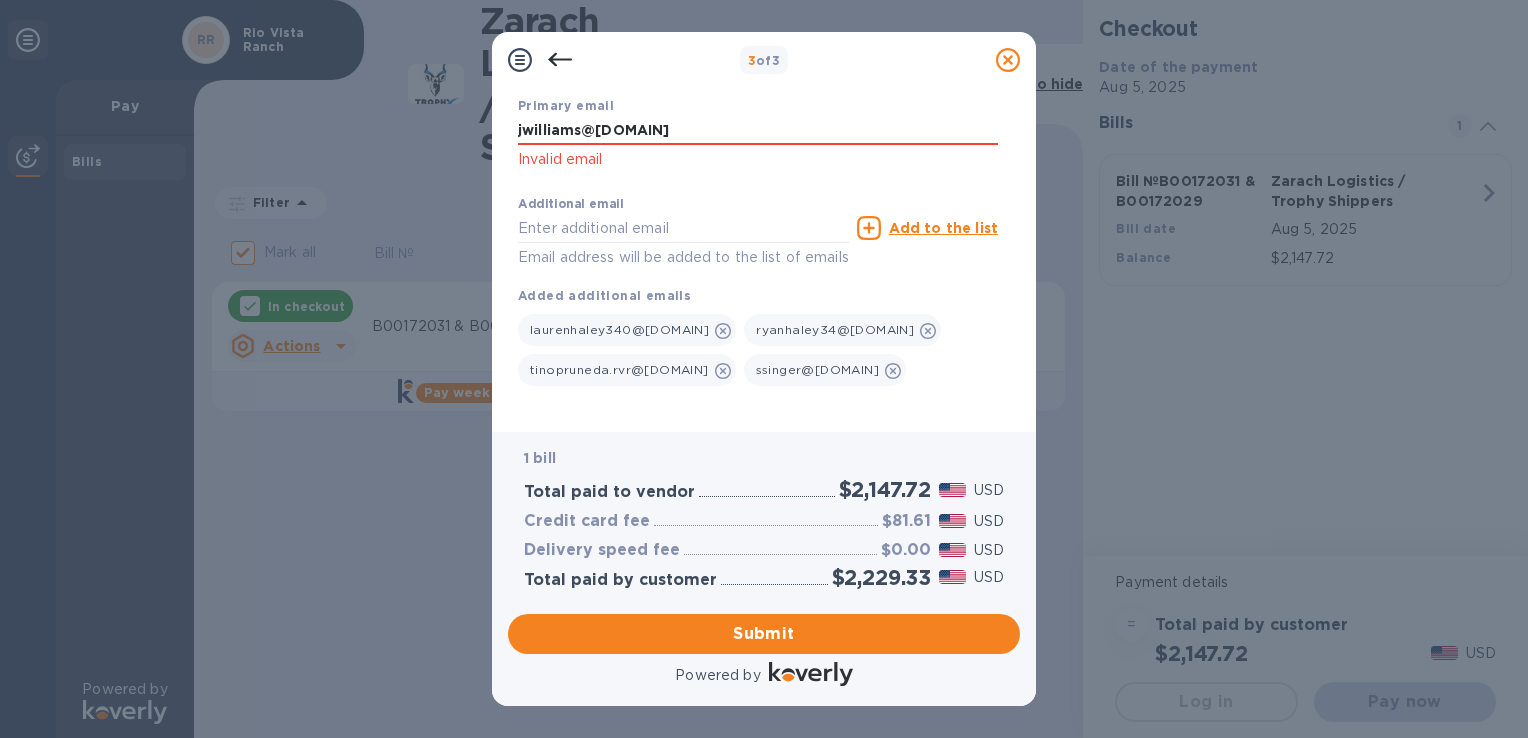 scroll, scrollTop: 268, scrollLeft: 0, axis: vertical 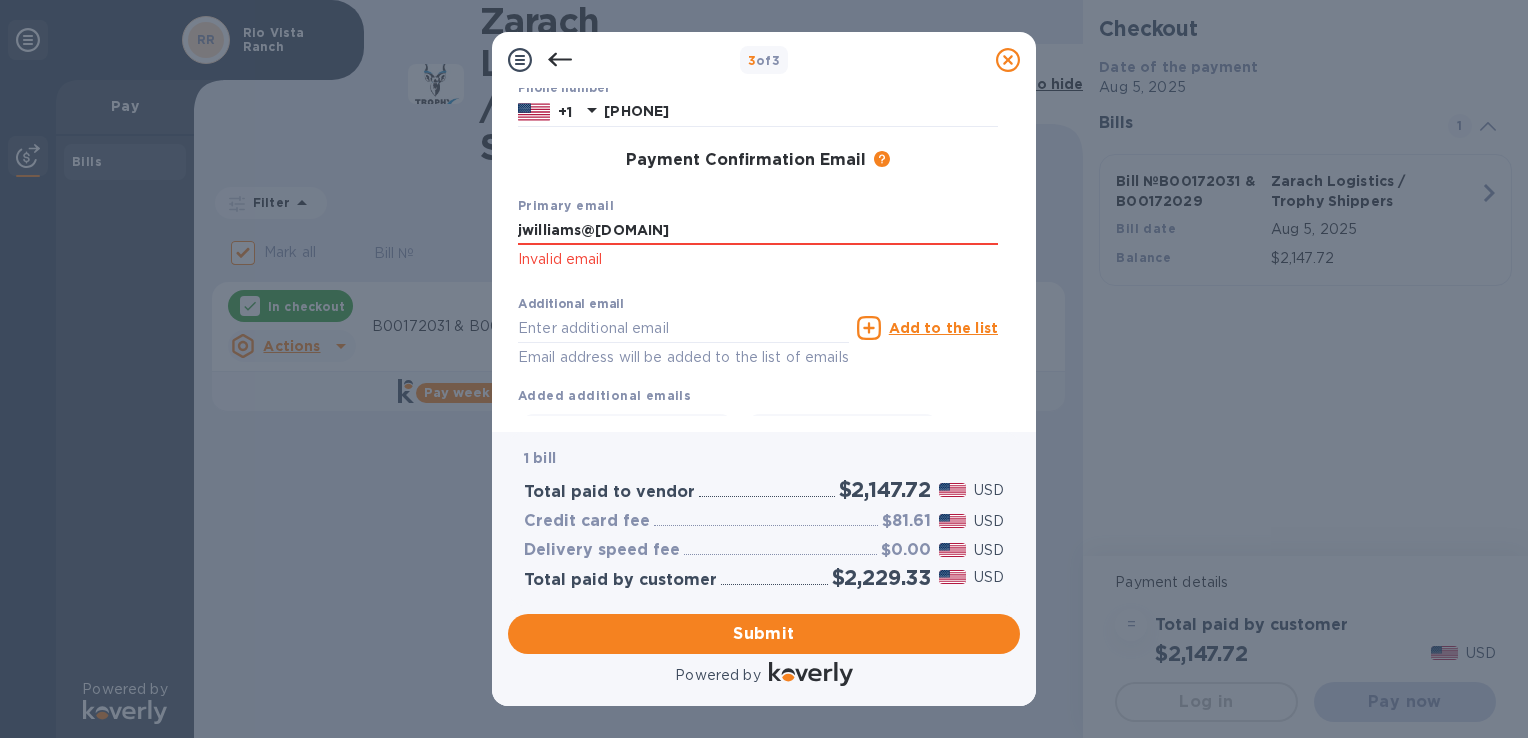 drag, startPoint x: 704, startPoint y: 232, endPoint x: 498, endPoint y: 218, distance: 206.47517 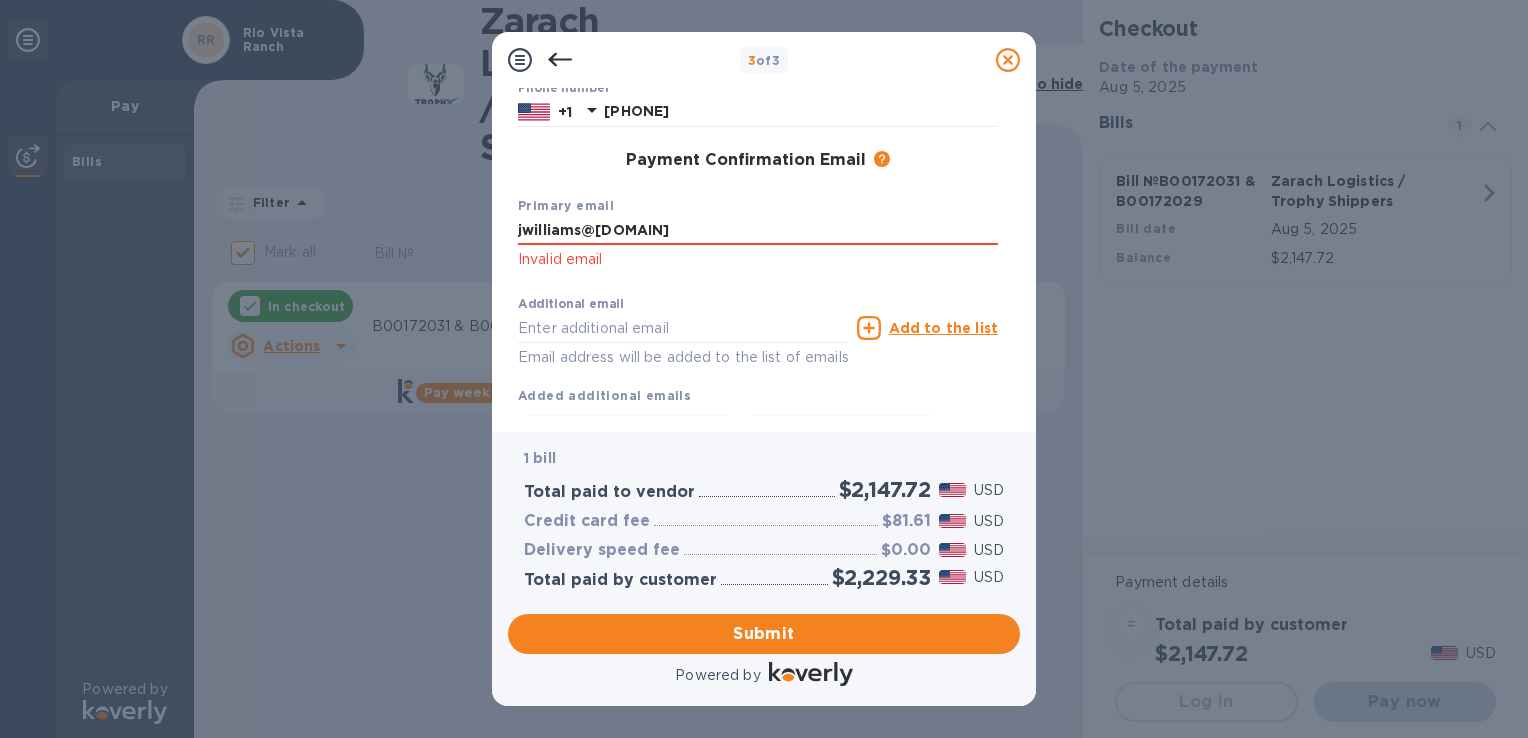 click on "Payment Contact Information First name John Eddie Last name Williams Phone number +1 [PHONE] Payment Confirmation Email The added email addresses will be used to send the payment confirmation. Primary email jwilliams@[DOMAIN] Invalid email Additional email Email address will be added to the list of emails Add to the list Added additional emails laurenhaley340@[DOMAIN] ryanhaley34@[DOMAIN] tinopruneda.rvr@[DOMAIN] ssinger@[DOMAIN] Submit" at bounding box center (764, 260) 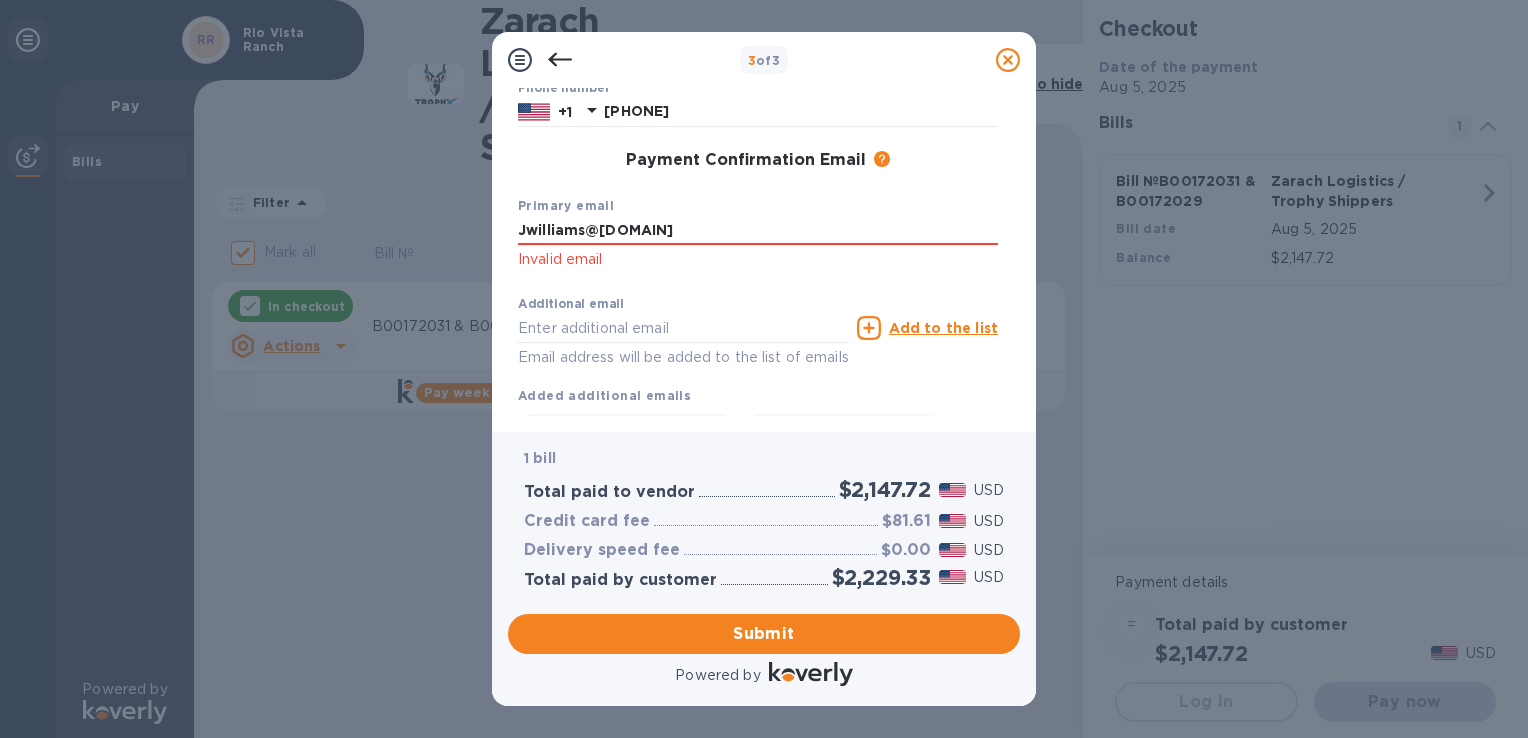 type on "Jwilliams@[DOMAIN]" 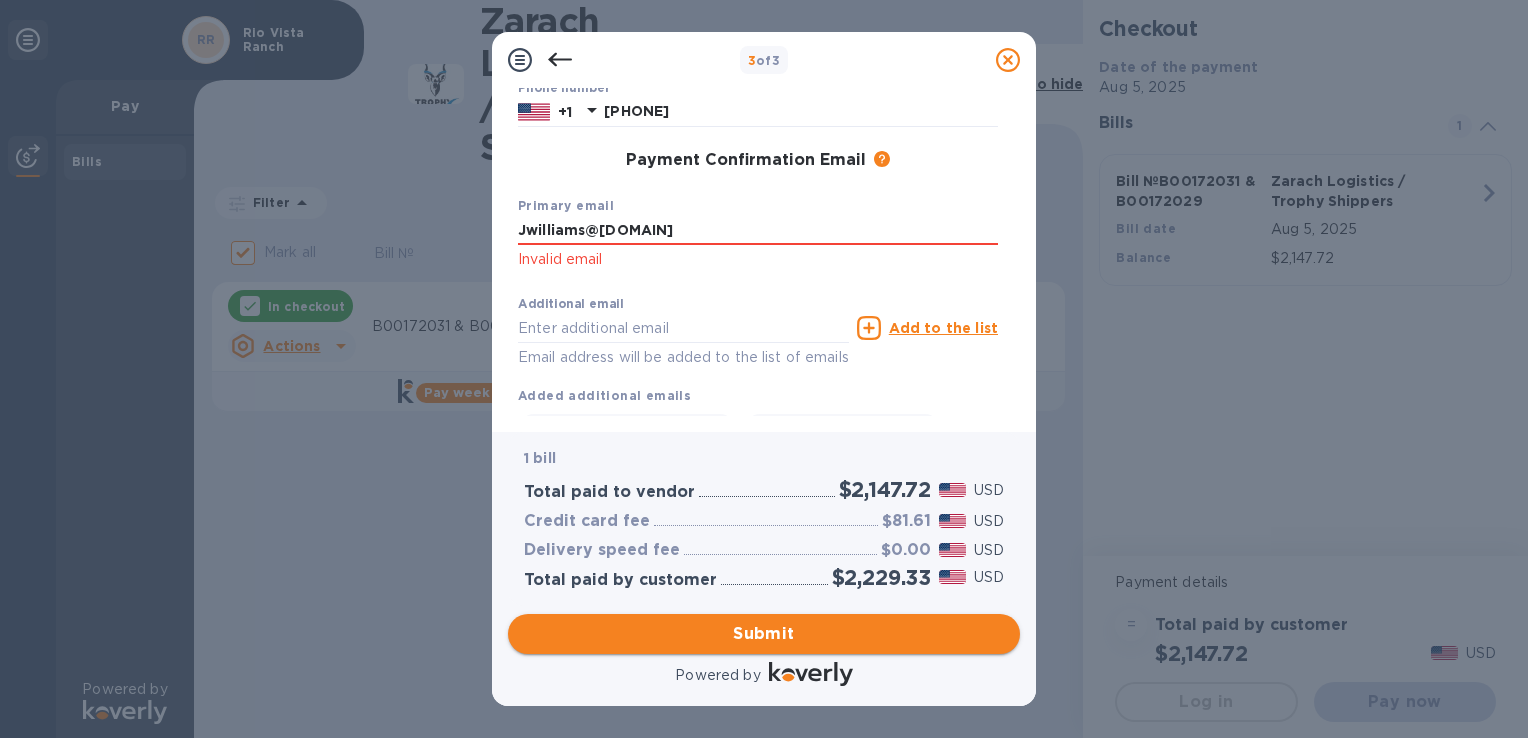 click on "Submit" at bounding box center (764, 634) 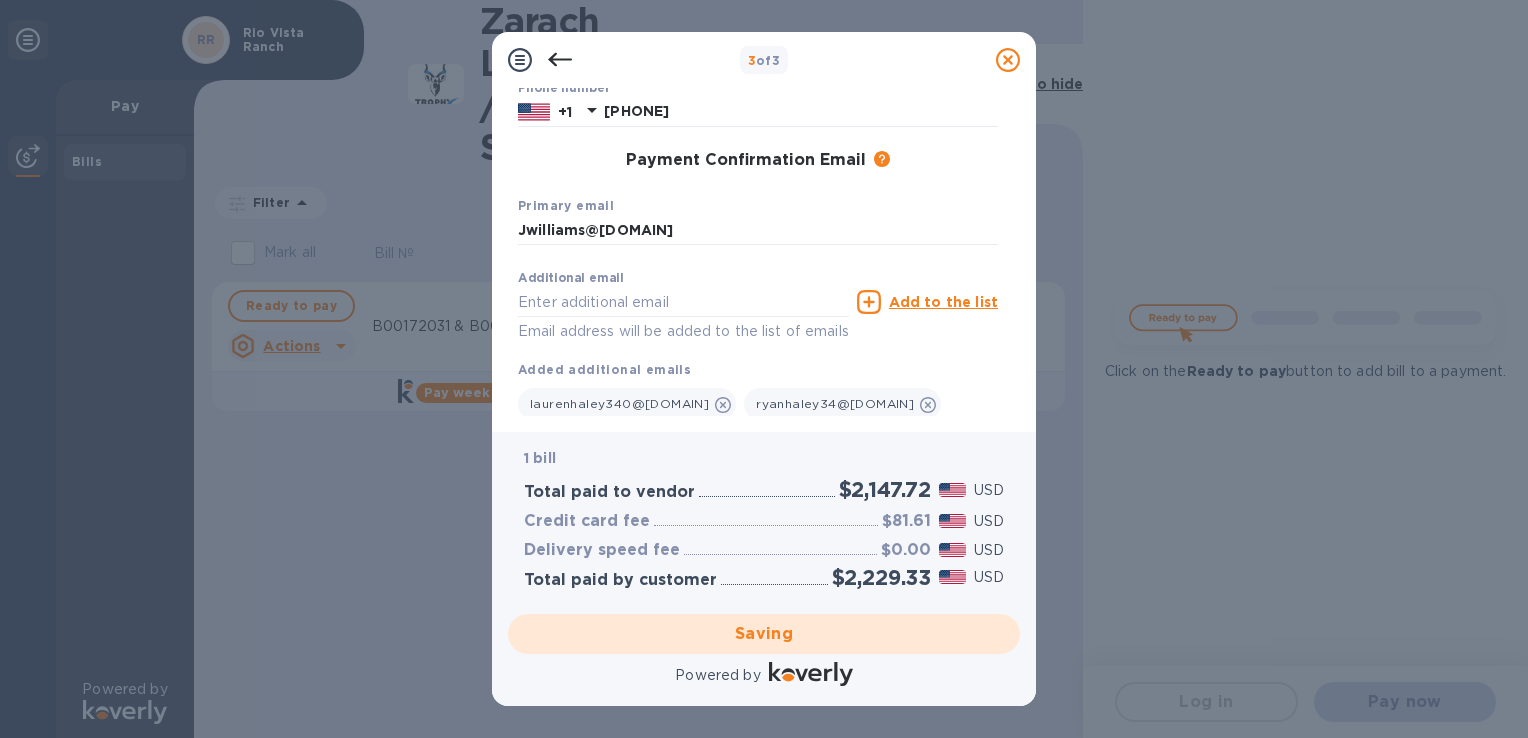 checkbox on "false" 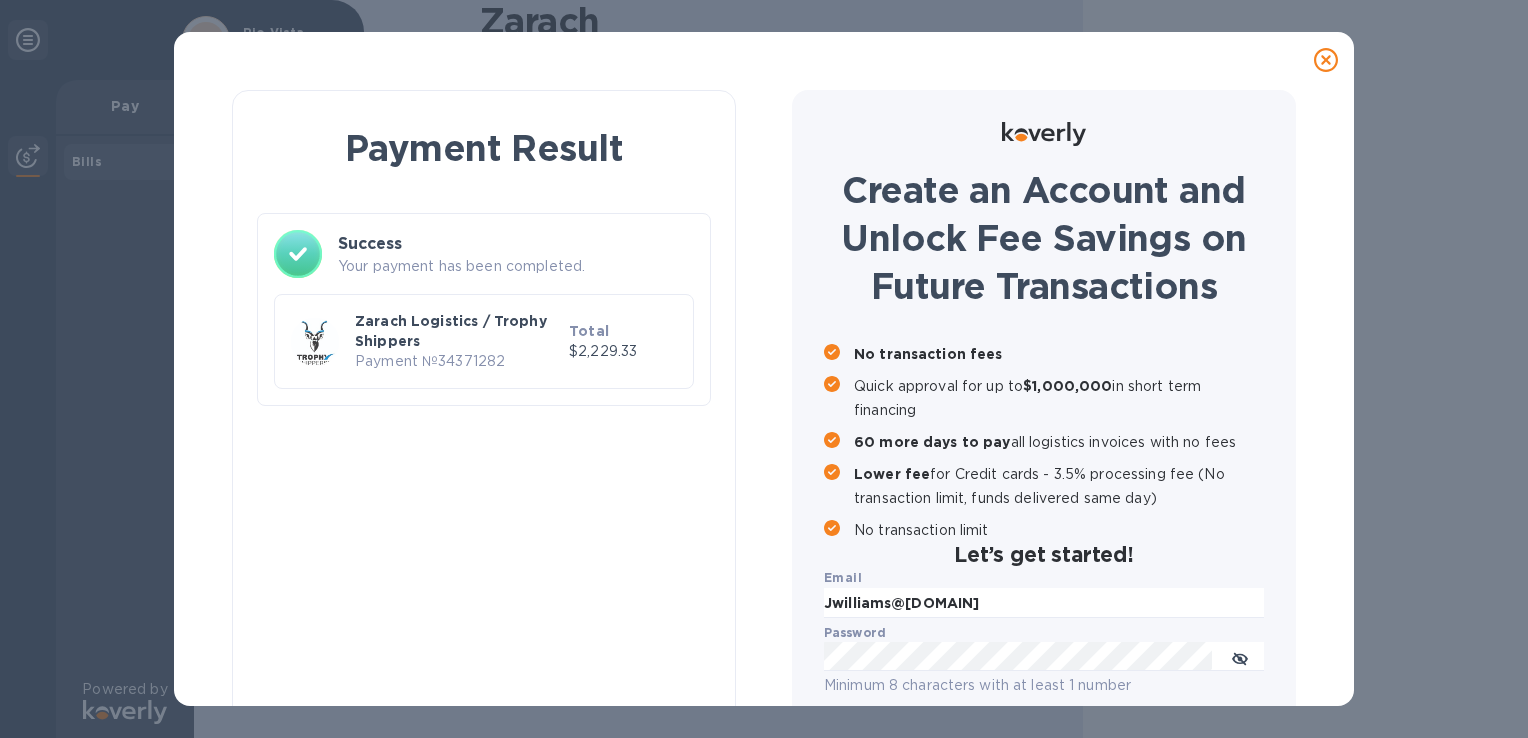 scroll, scrollTop: 0, scrollLeft: 0, axis: both 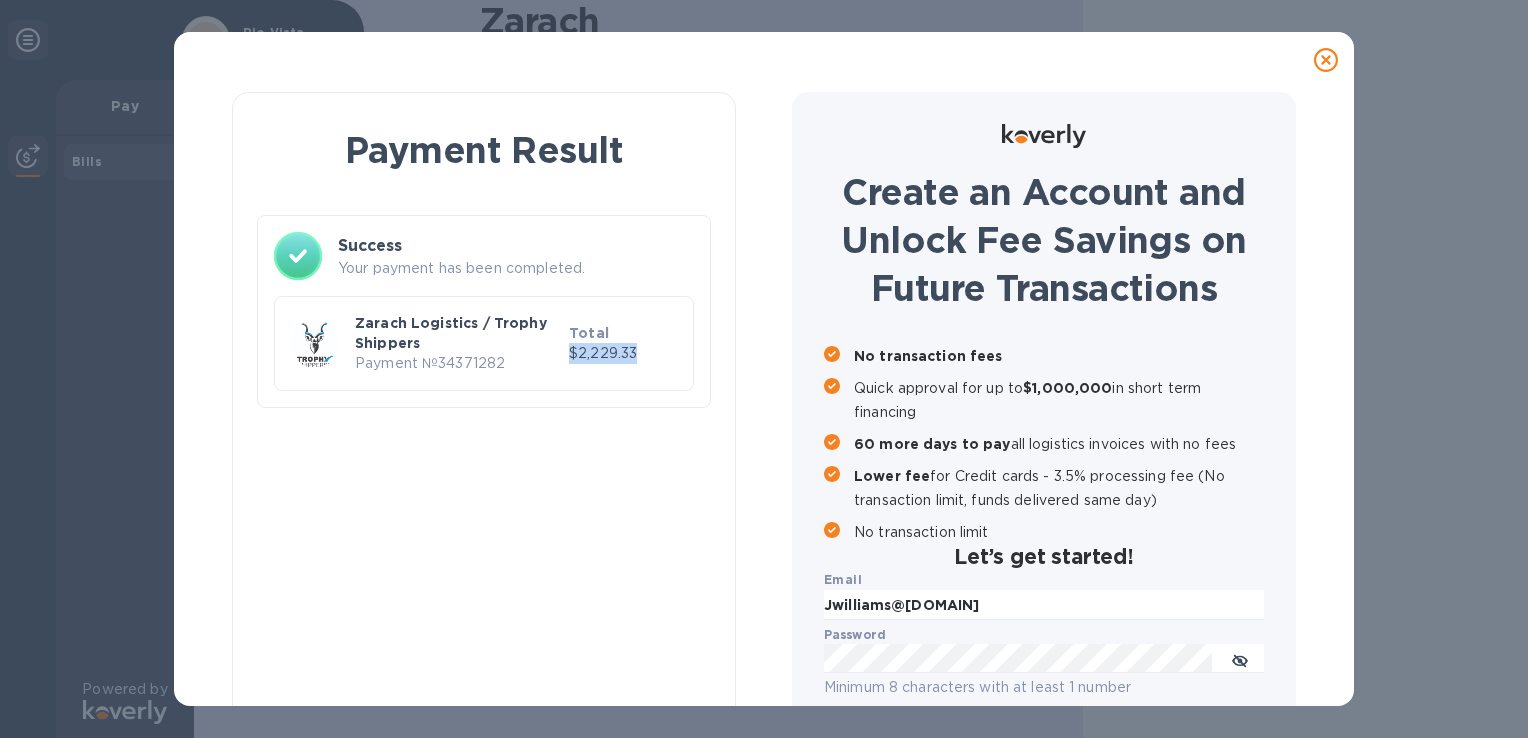 drag, startPoint x: 635, startPoint y: 354, endPoint x: 570, endPoint y: 358, distance: 65.12296 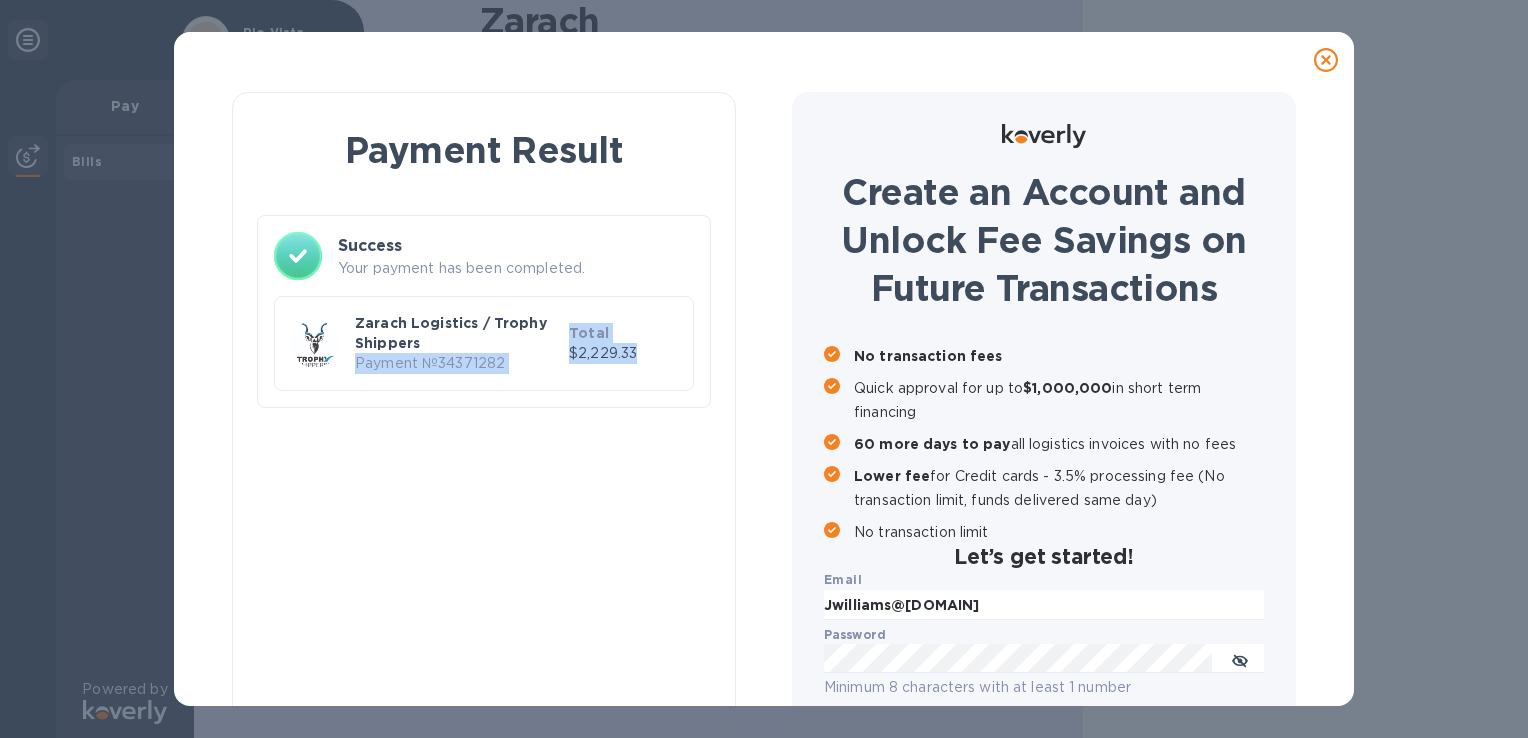 drag, startPoint x: 355, startPoint y: 360, endPoint x: 642, endPoint y: 348, distance: 287.25076 